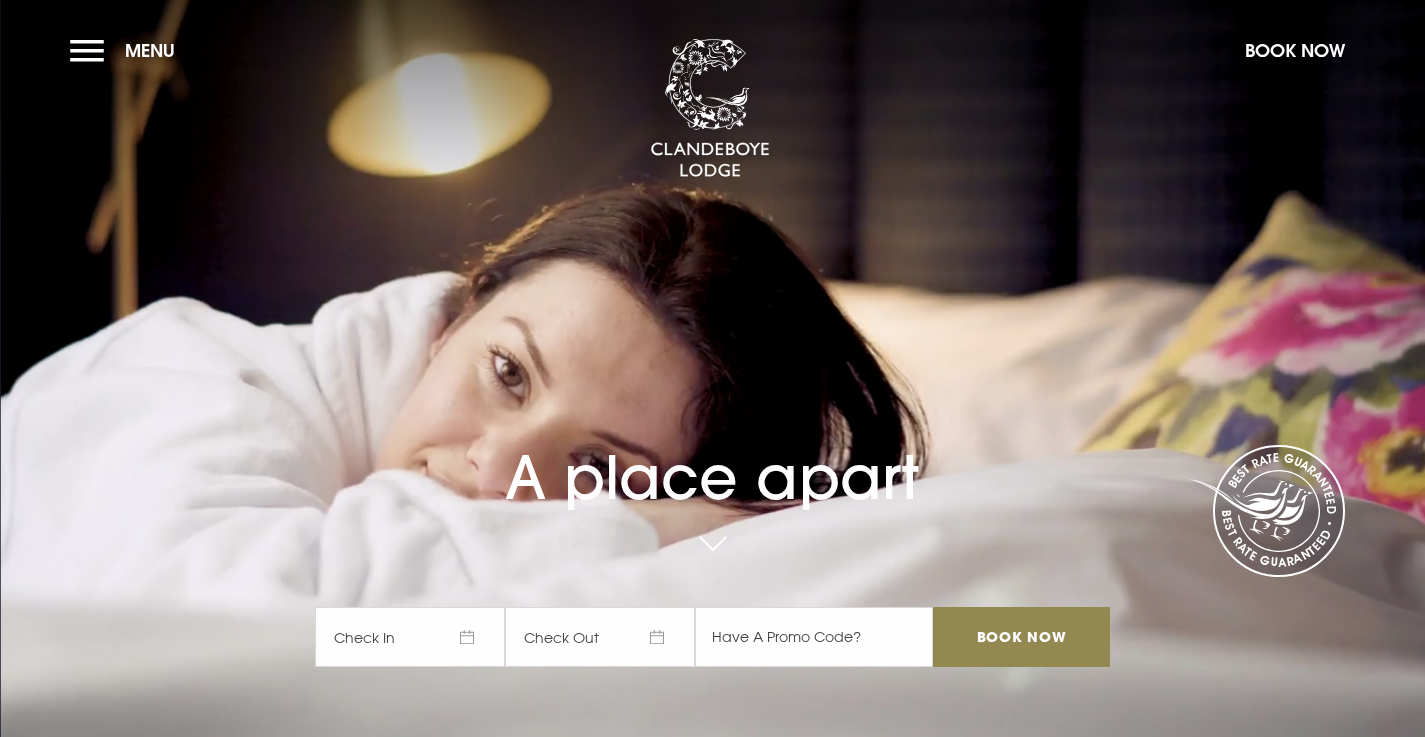 scroll, scrollTop: 0, scrollLeft: 0, axis: both 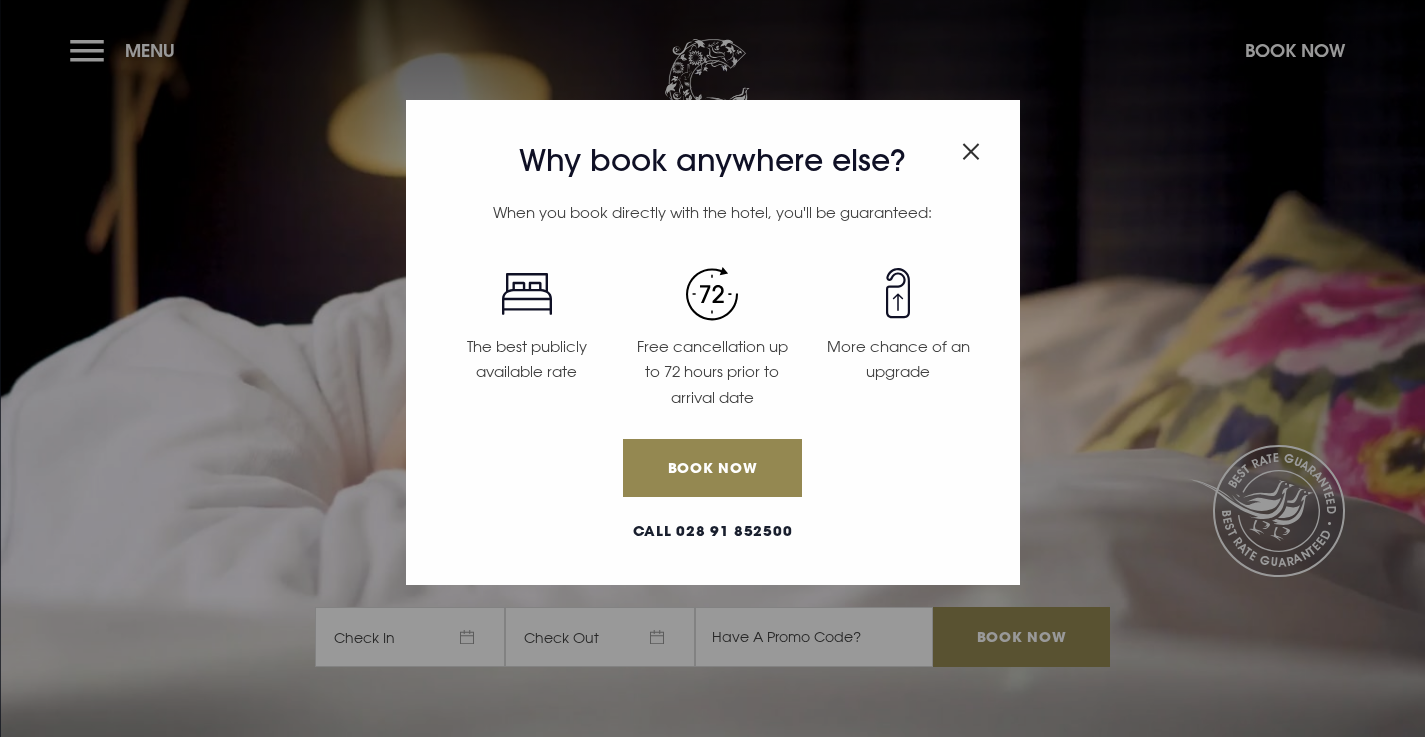 click on "Why book anywhere else?   When you book directly with the hotel, you'll be guaranteed:     The best publicly available rate     Free cancellation up to 72 hours prior to arrival date     More chance of an upgrade   Book Now       Call 028 91 852500" at bounding box center (712, 368) 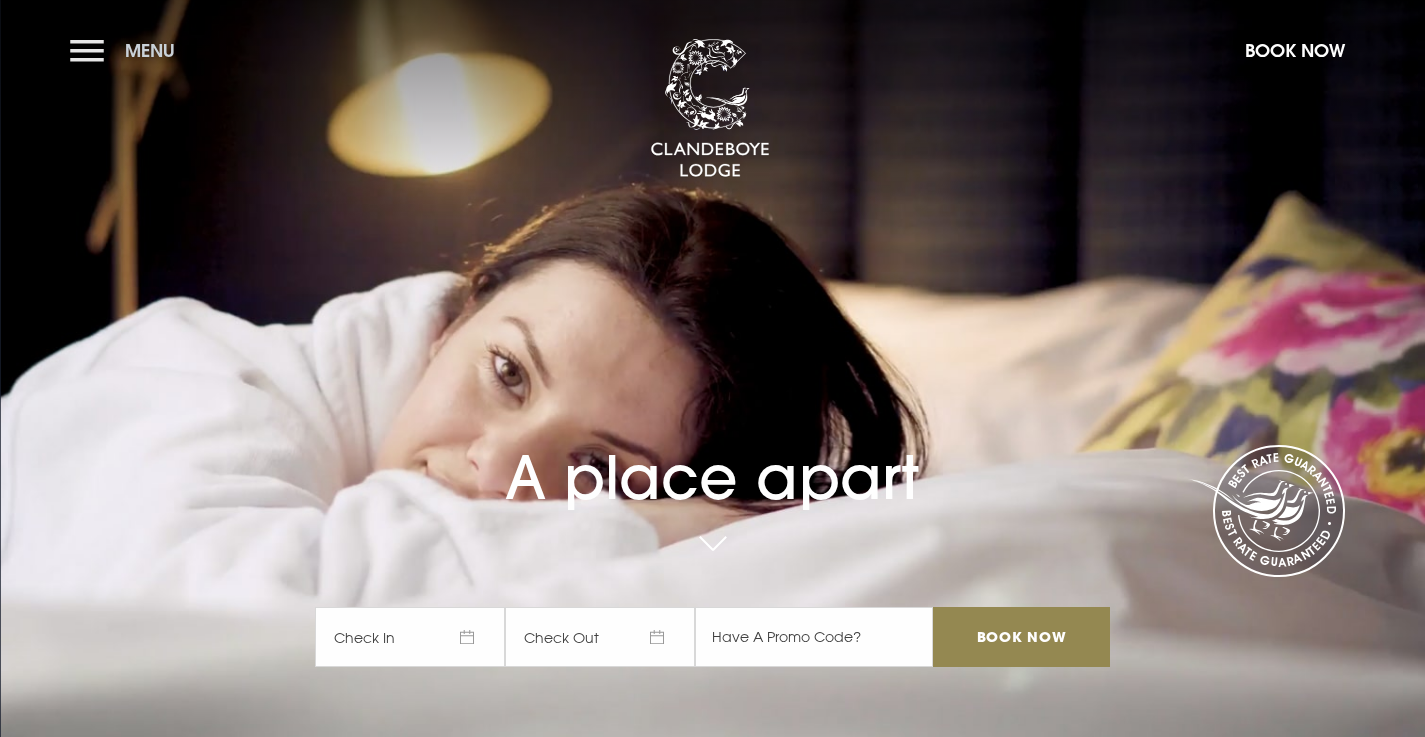 click on "Menu" at bounding box center (127, 50) 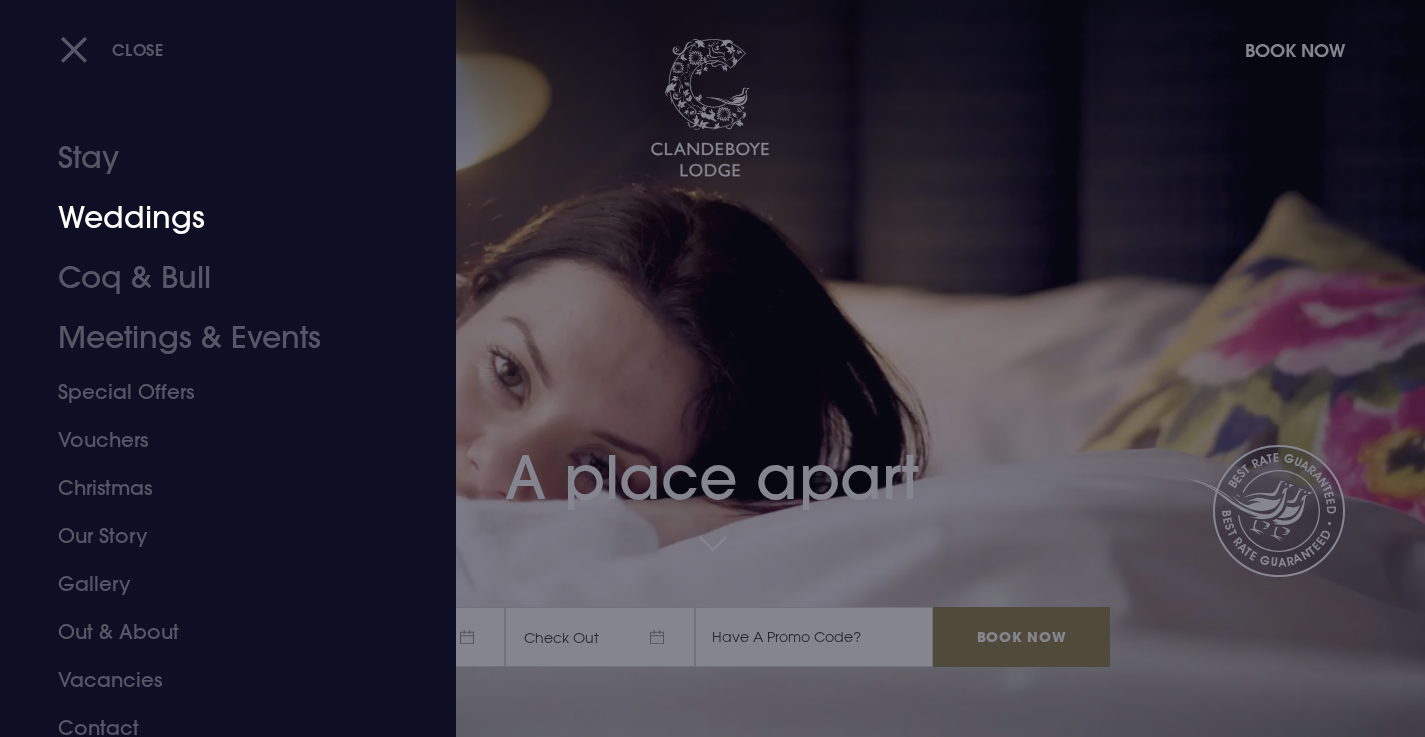 click on "Weddings" at bounding box center (216, 218) 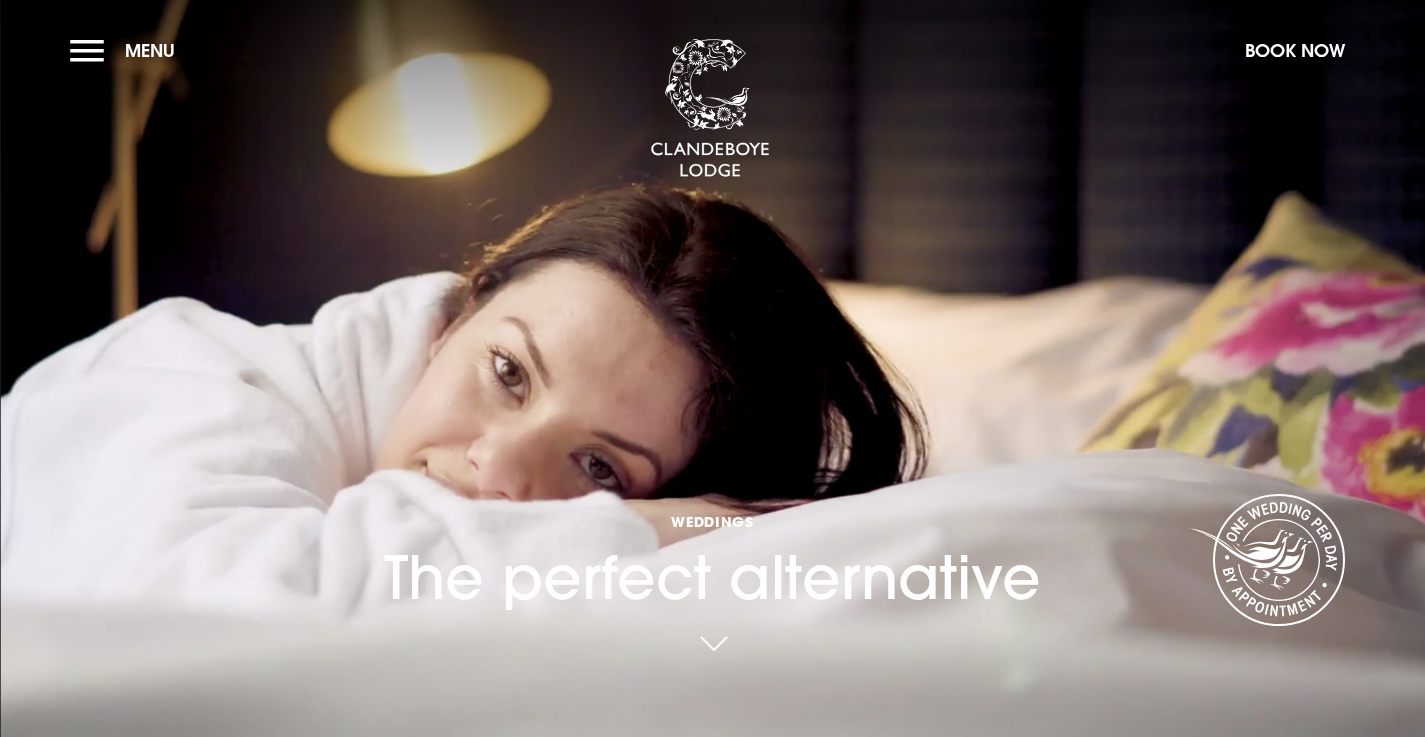scroll, scrollTop: 0, scrollLeft: 0, axis: both 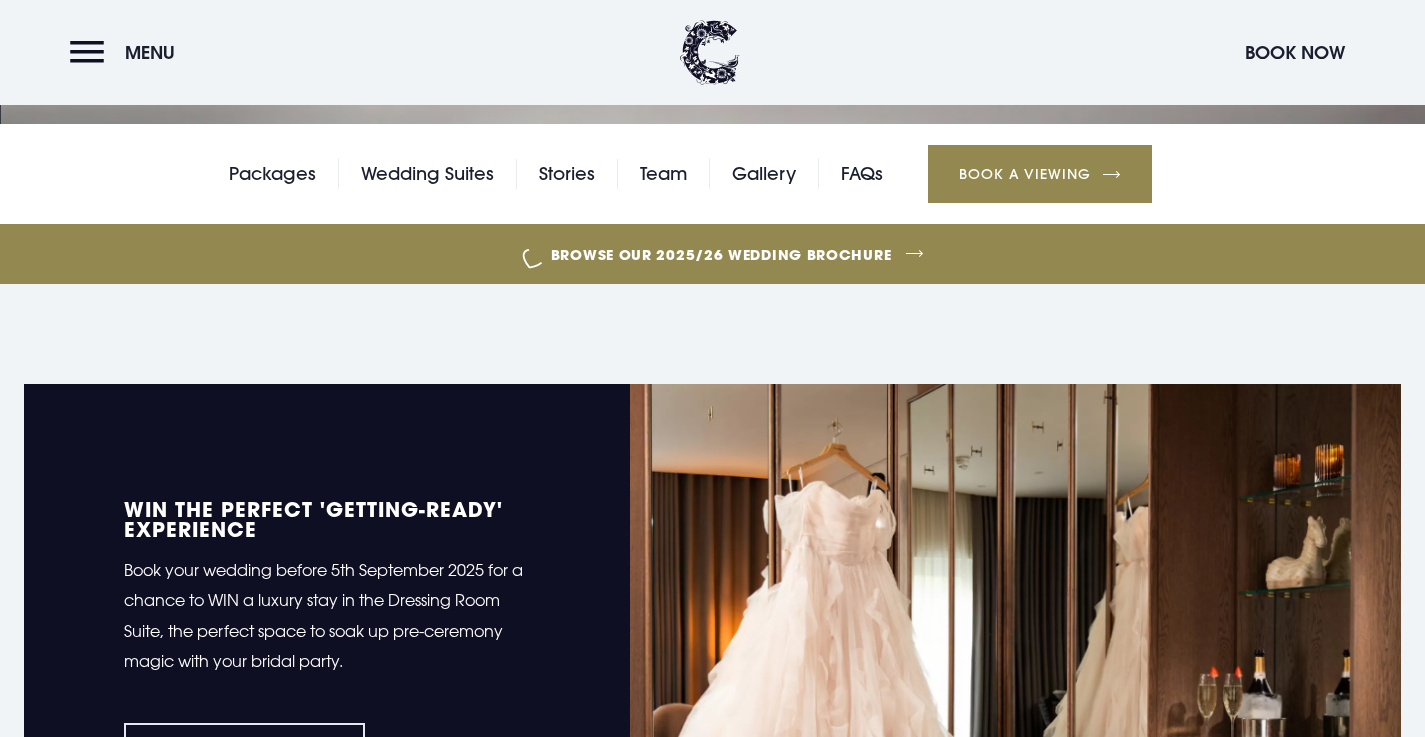 click on "Book a Viewing" at bounding box center [1040, 174] 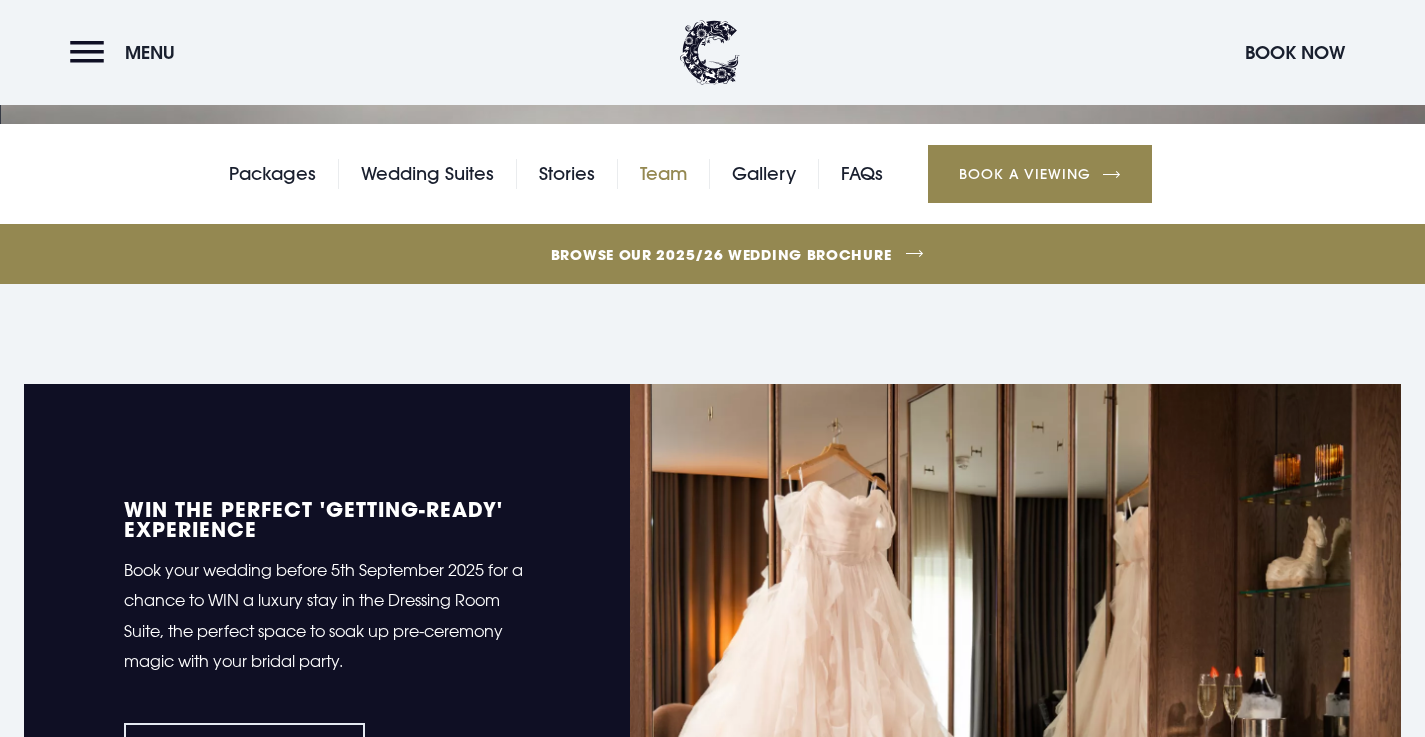 click on "Team" at bounding box center [663, 174] 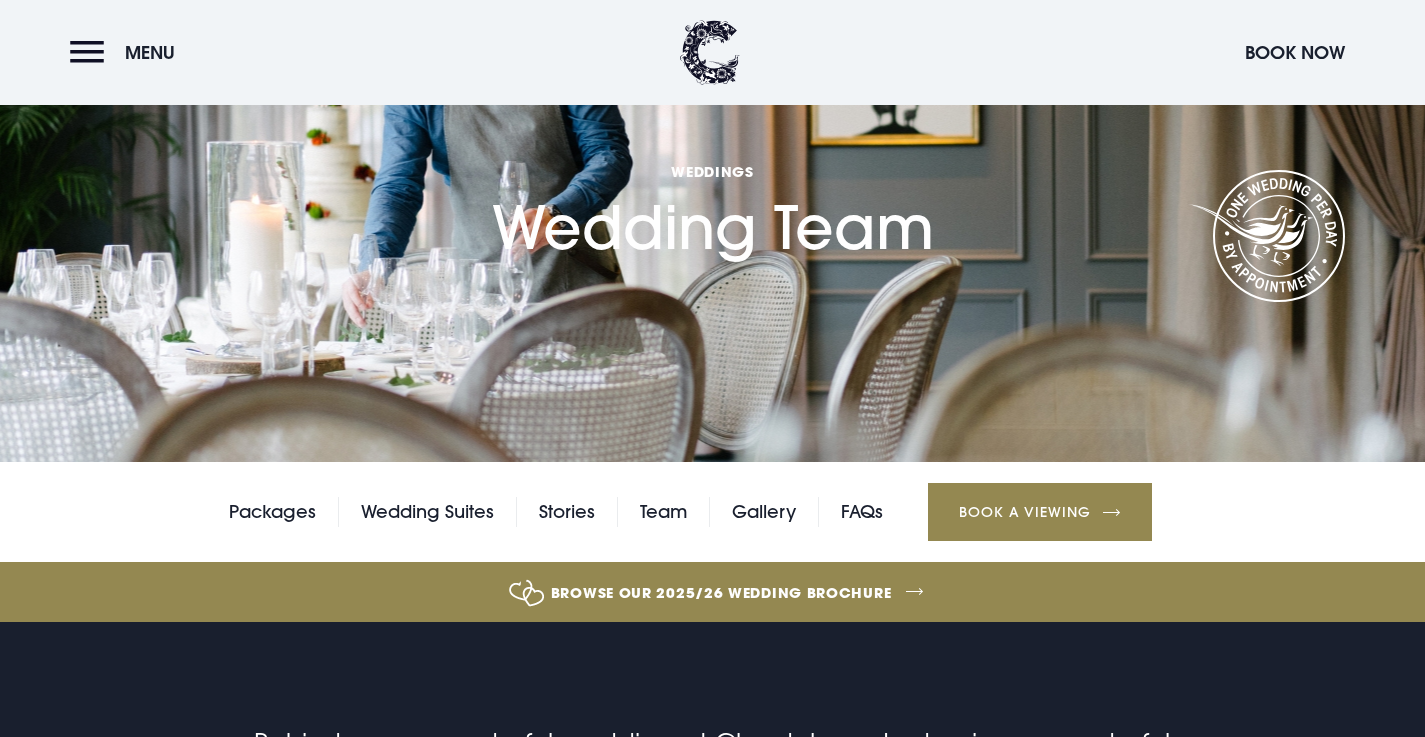 scroll, scrollTop: 0, scrollLeft: 0, axis: both 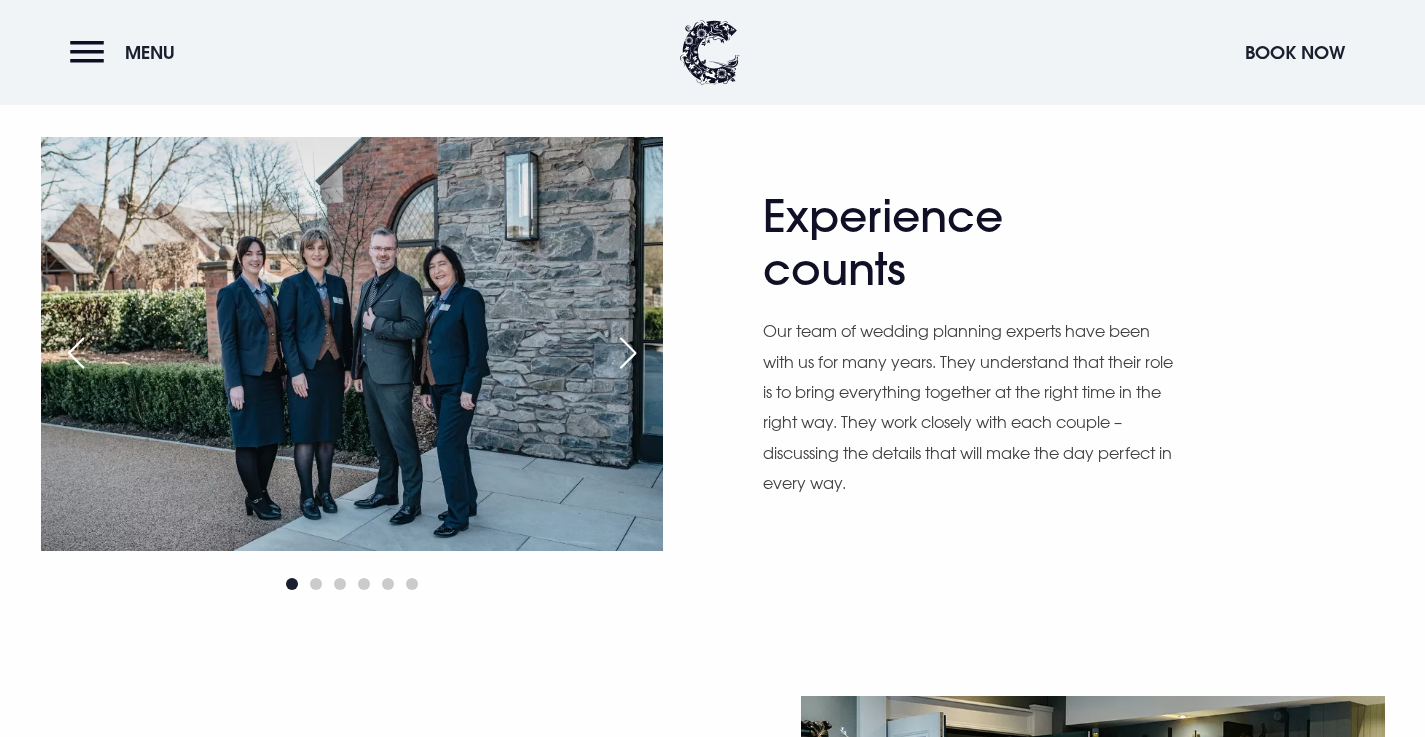 click at bounding box center [628, 353] 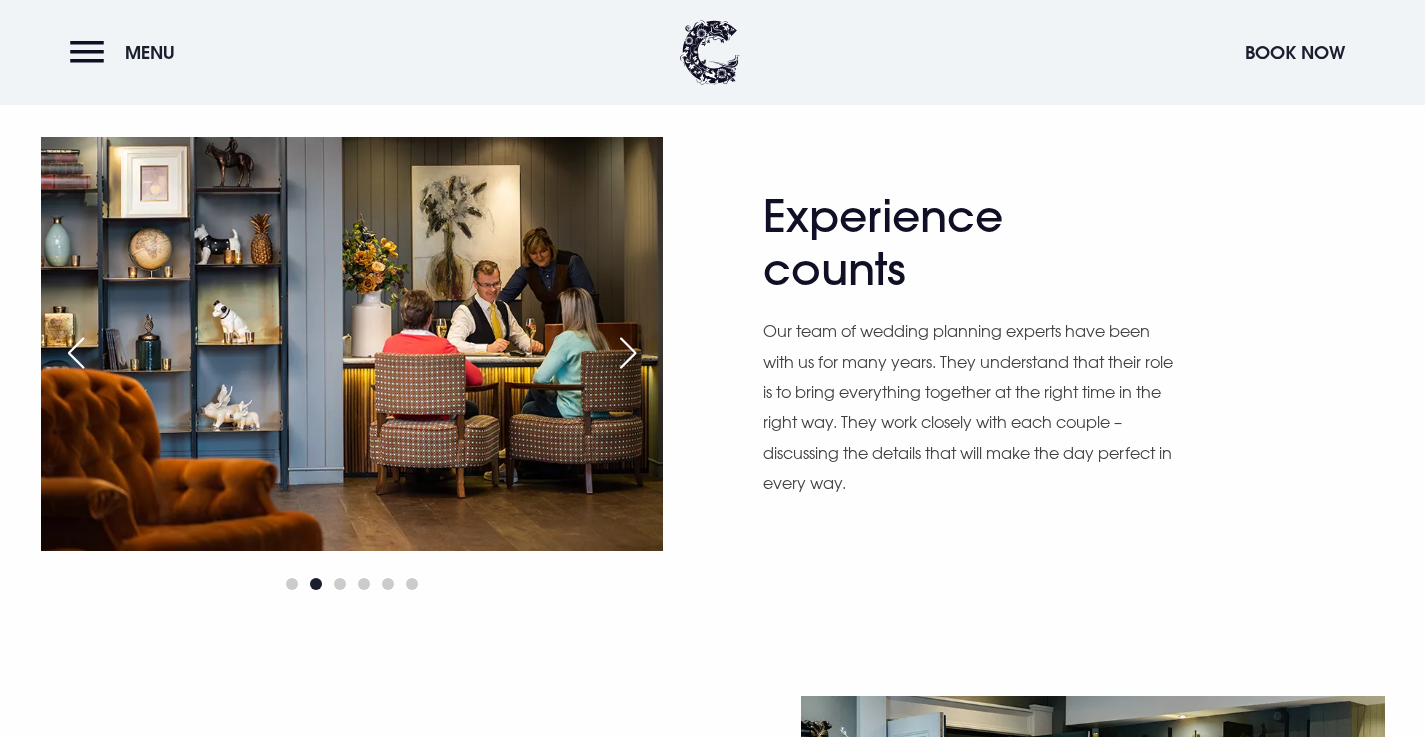 click at bounding box center (628, 353) 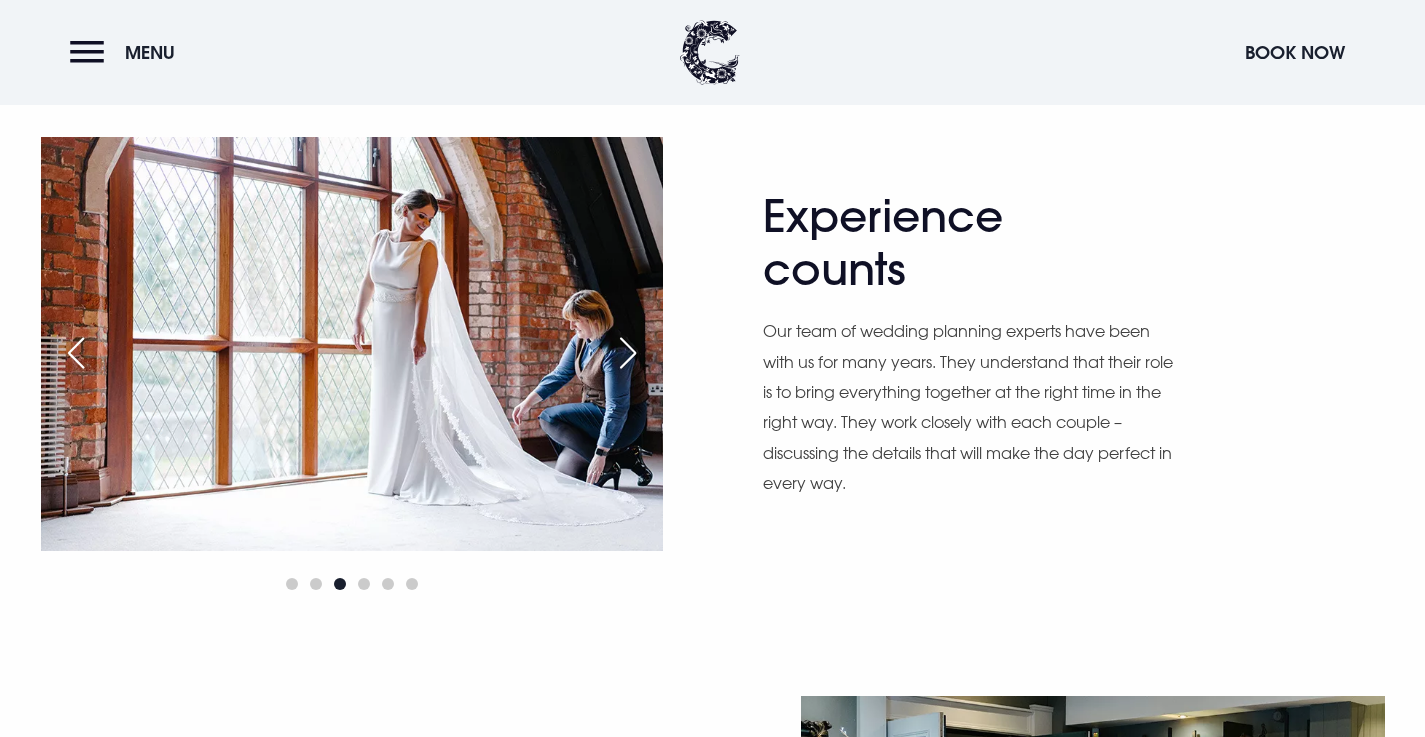 click at bounding box center (628, 353) 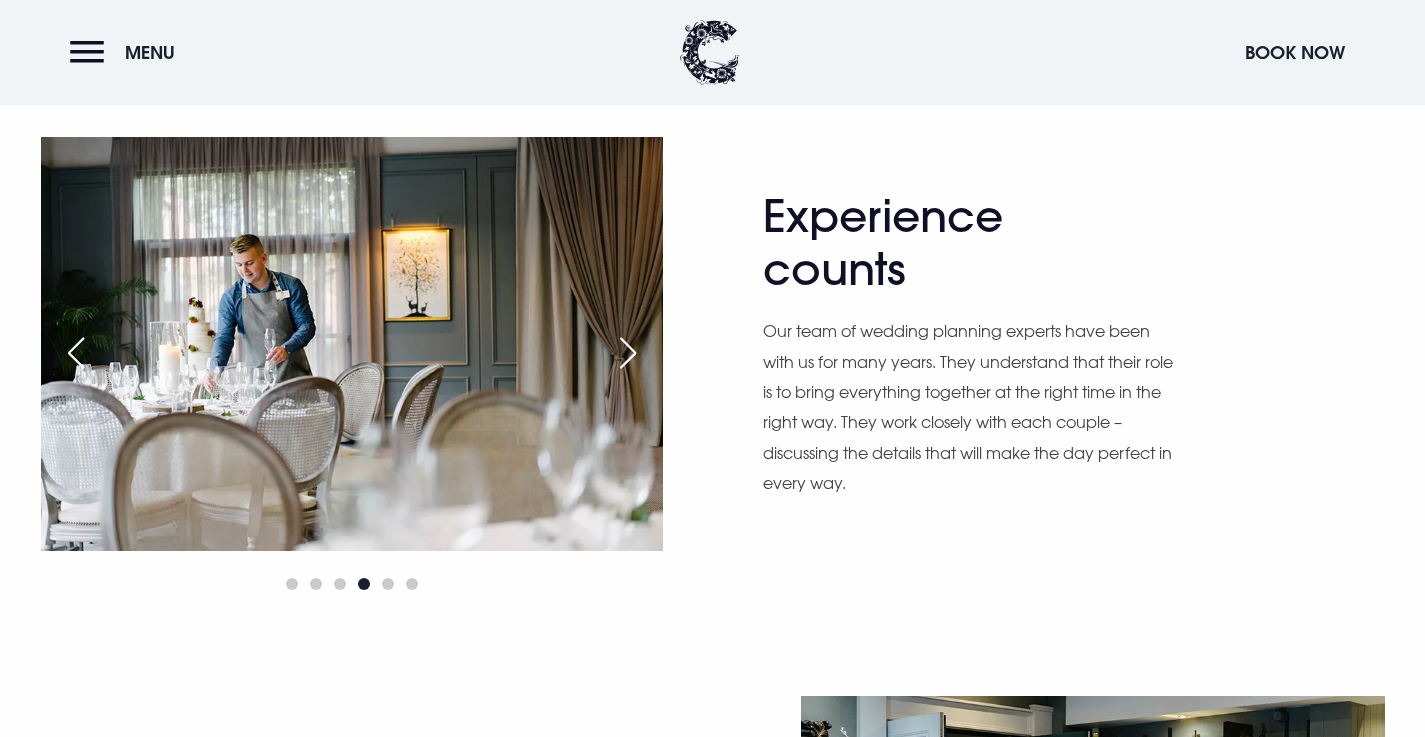 click at bounding box center (628, 353) 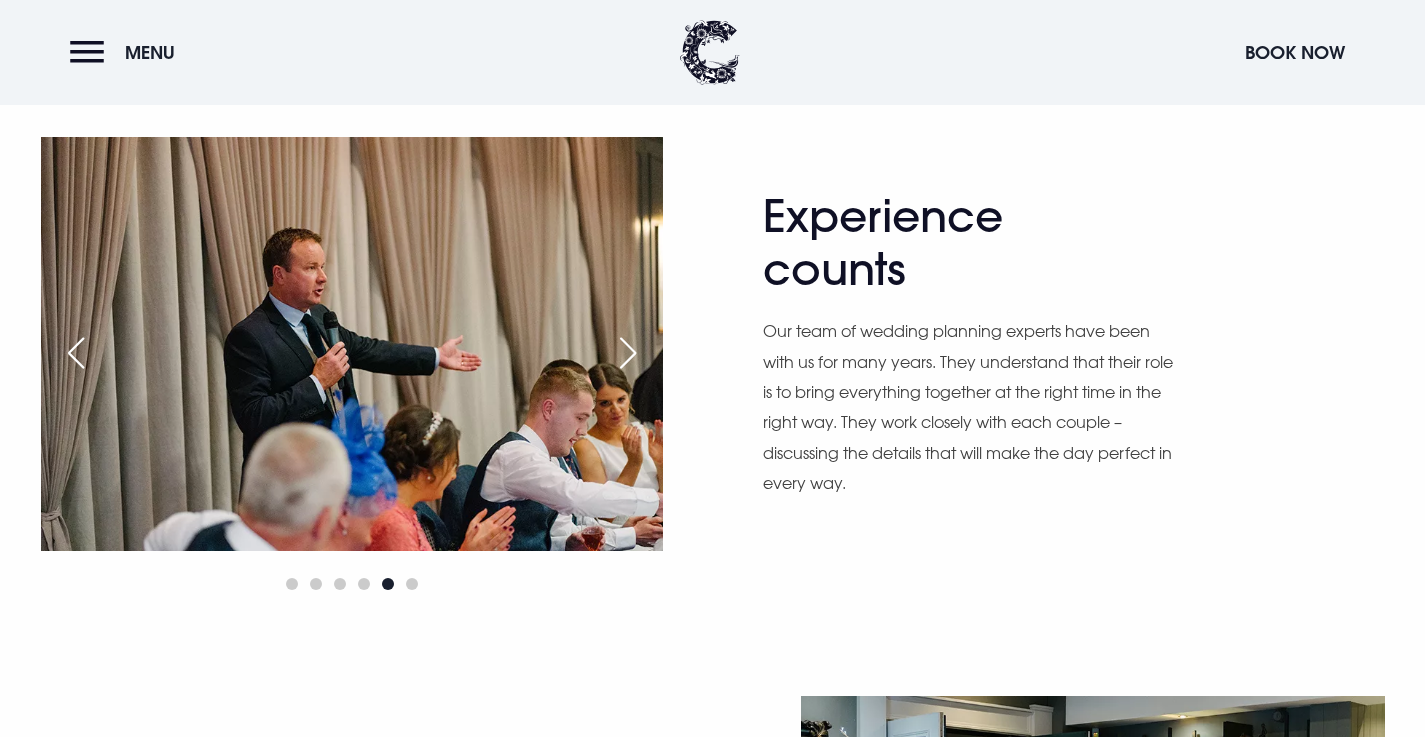 click at bounding box center [628, 353] 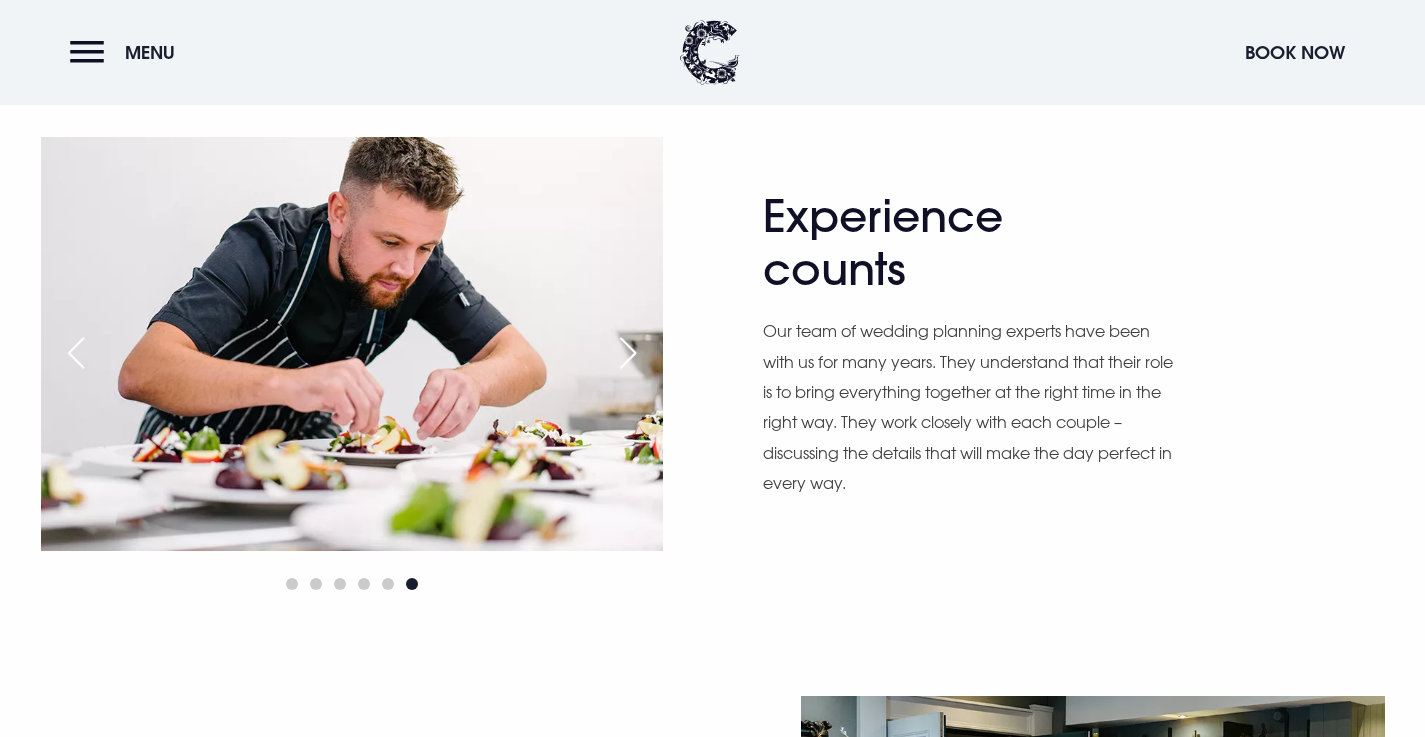 click at bounding box center (628, 353) 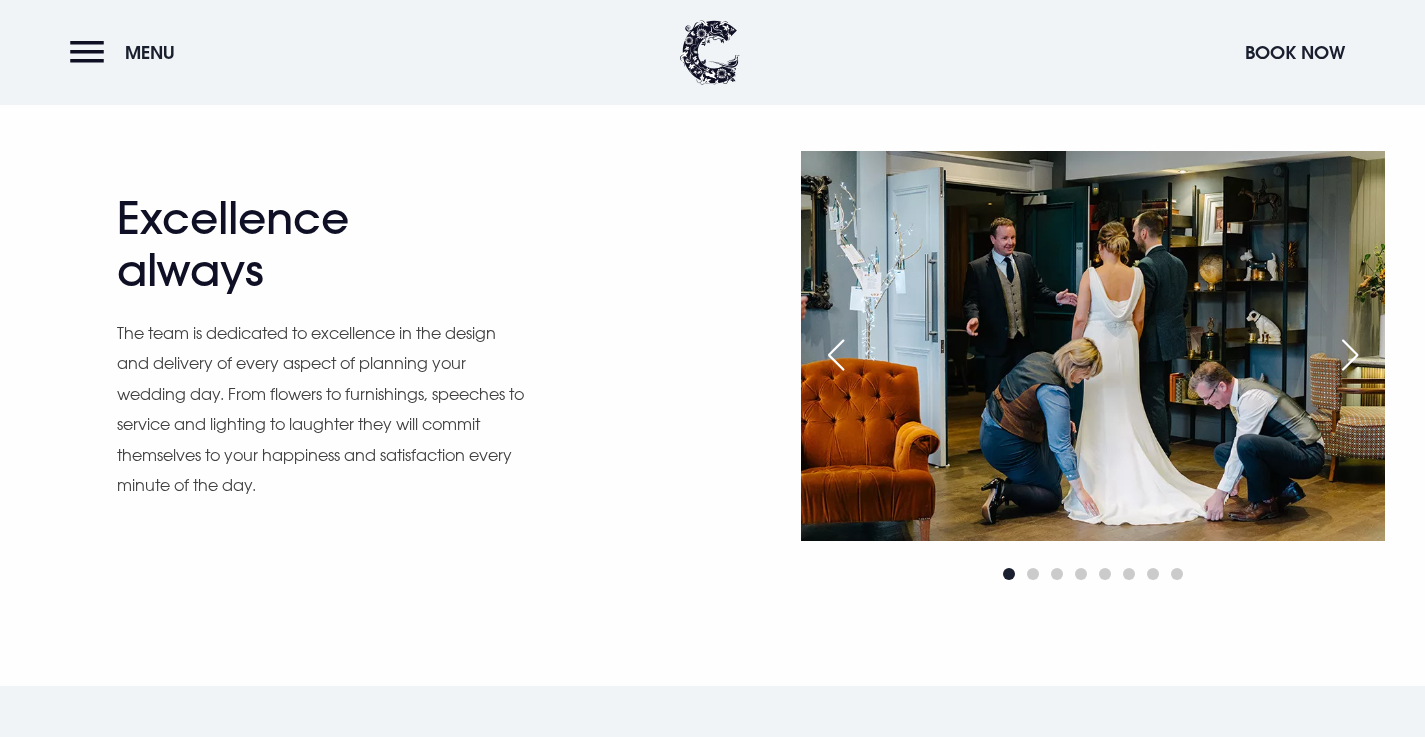 scroll, scrollTop: 1712, scrollLeft: 0, axis: vertical 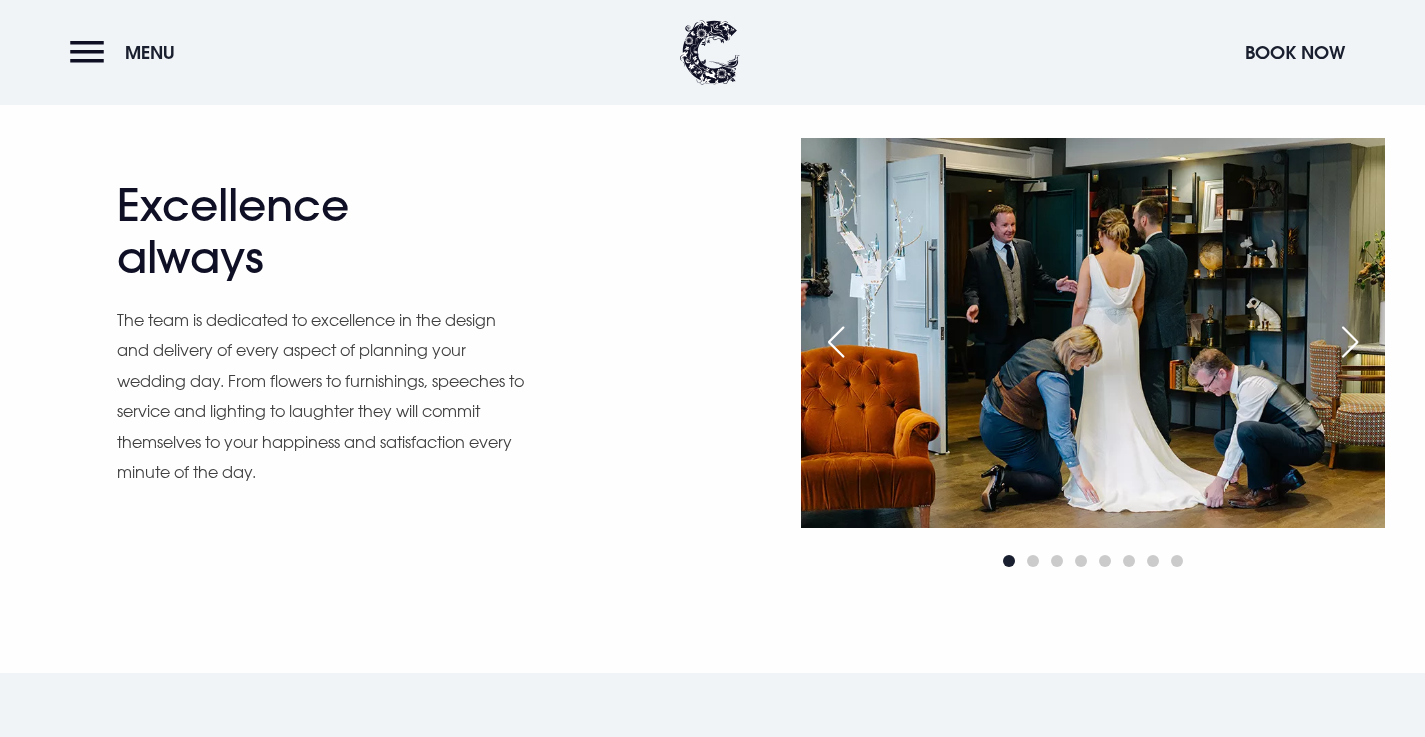 click at bounding box center (1350, 342) 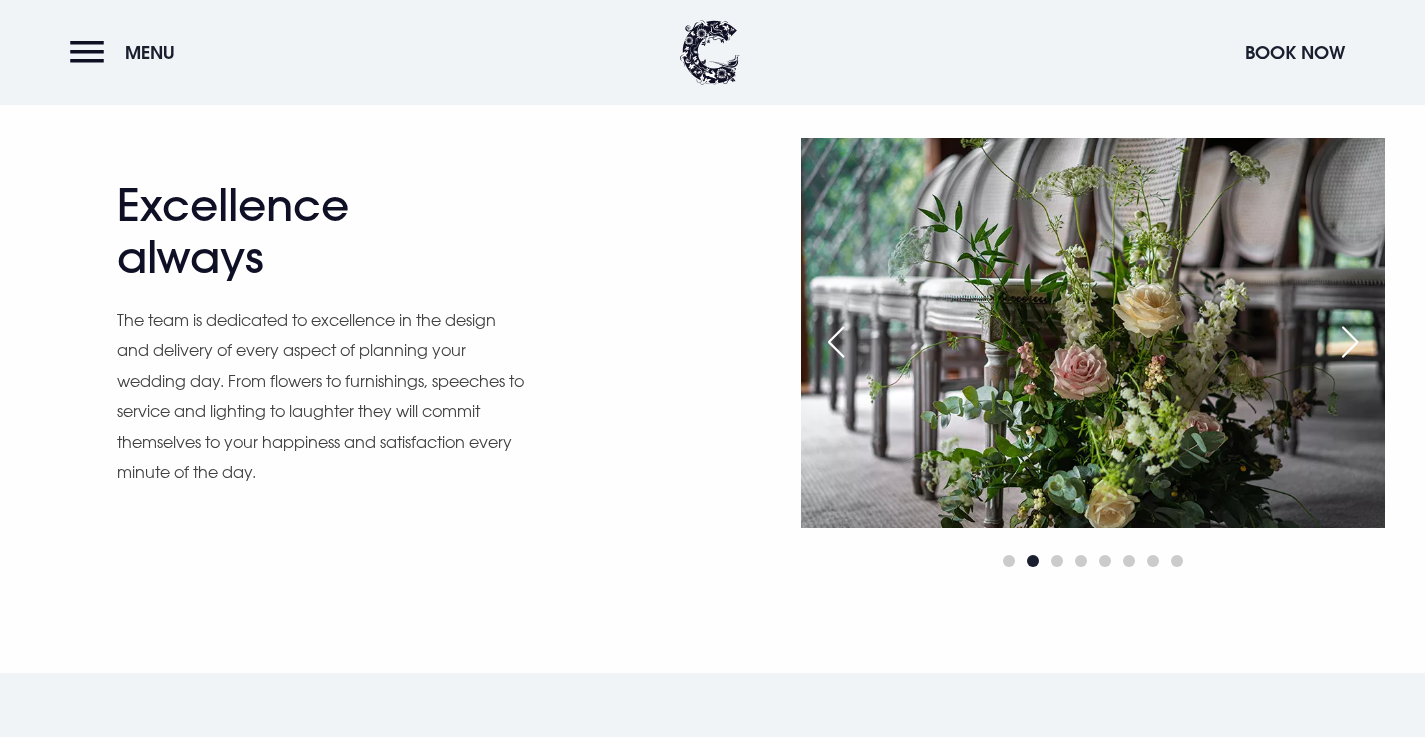 click at bounding box center [1350, 342] 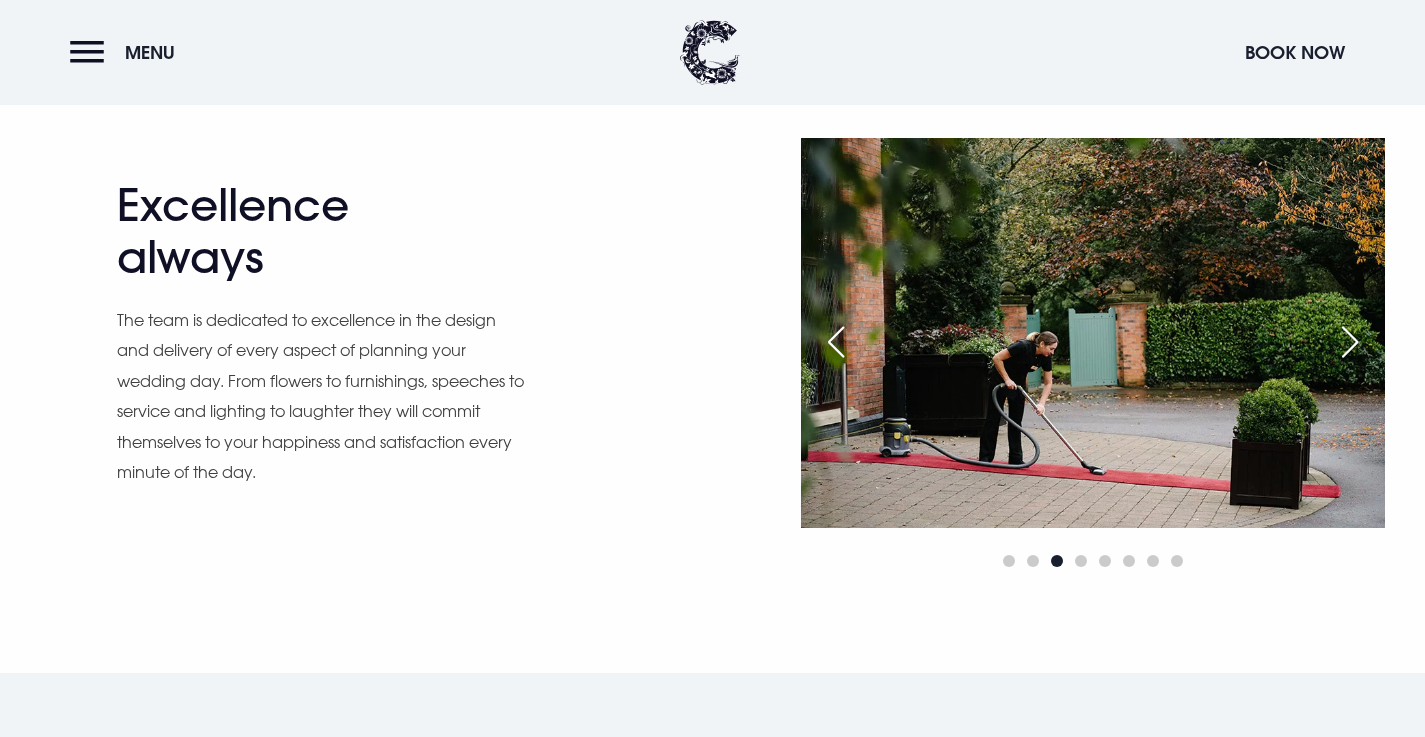 click at bounding box center (1350, 342) 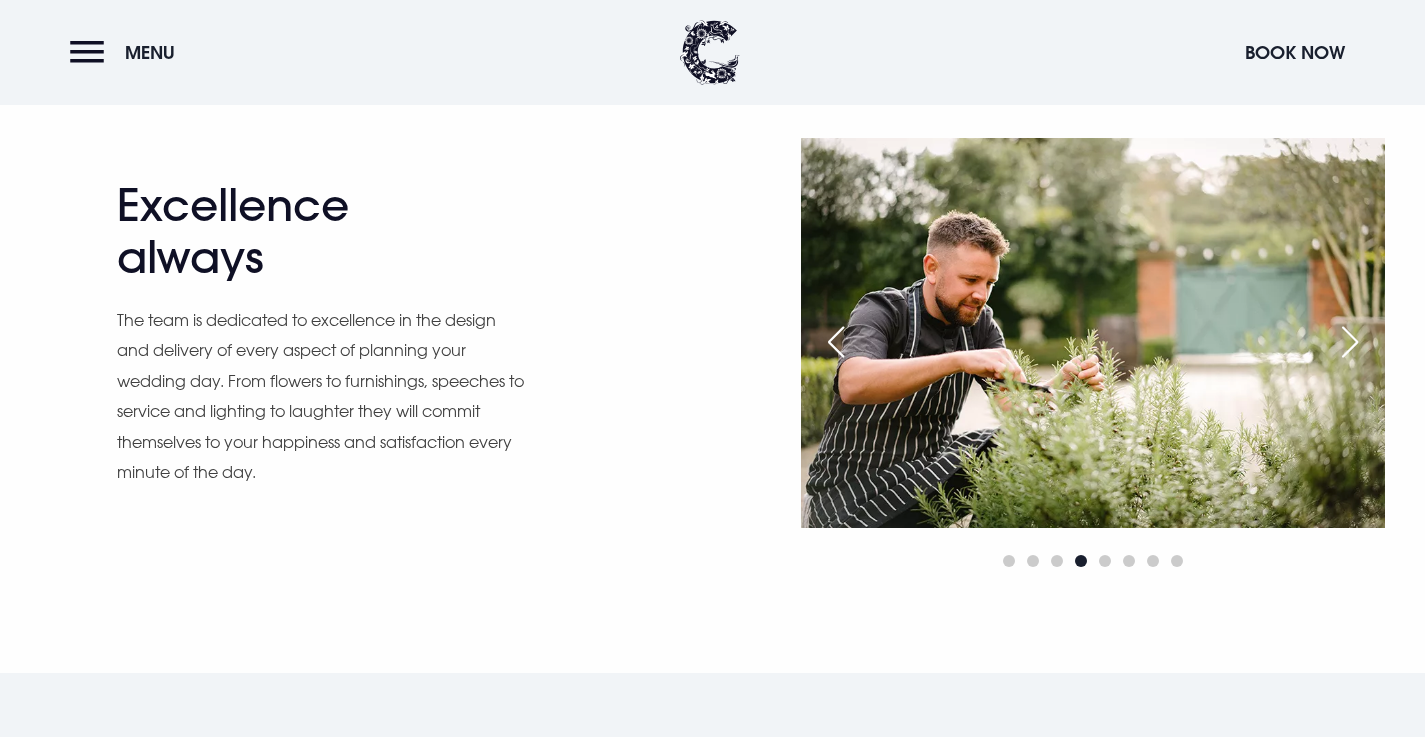 click at bounding box center (1350, 342) 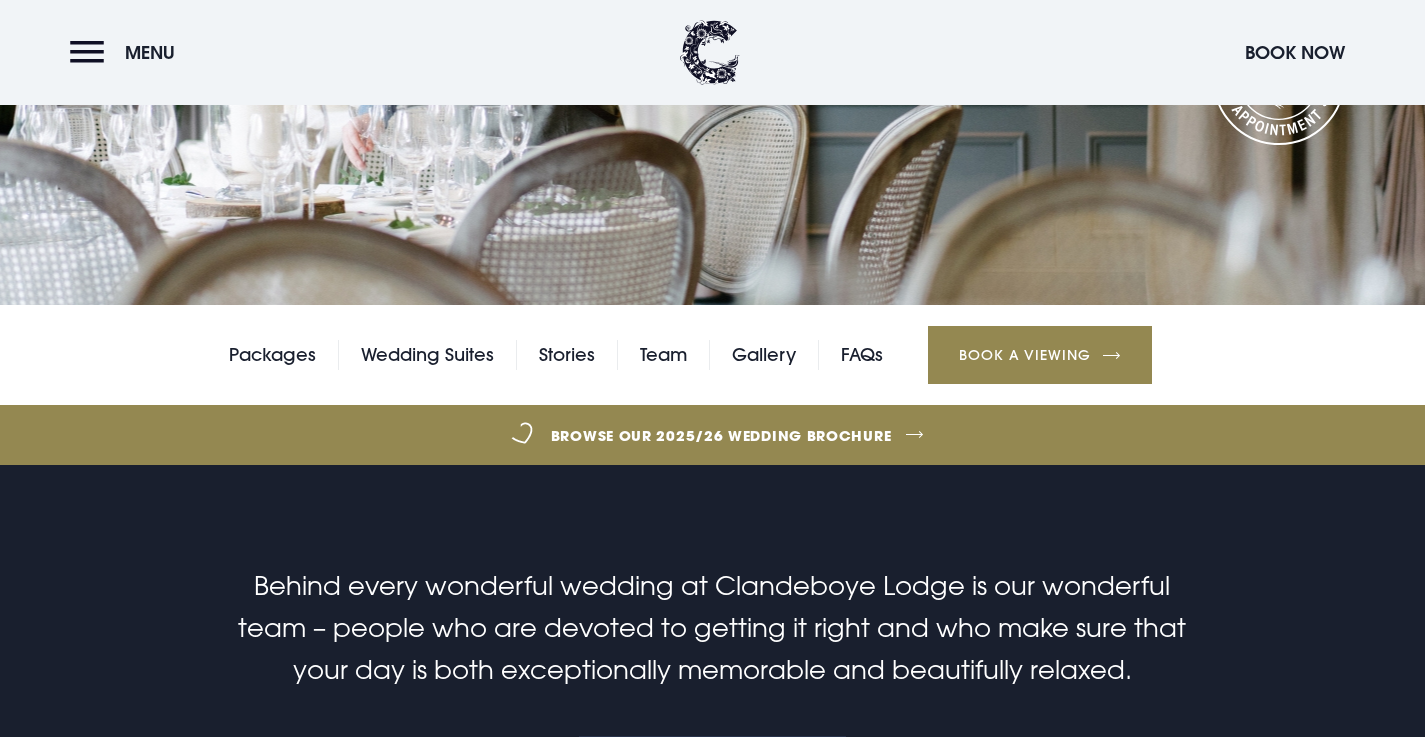 scroll, scrollTop: 276, scrollLeft: 0, axis: vertical 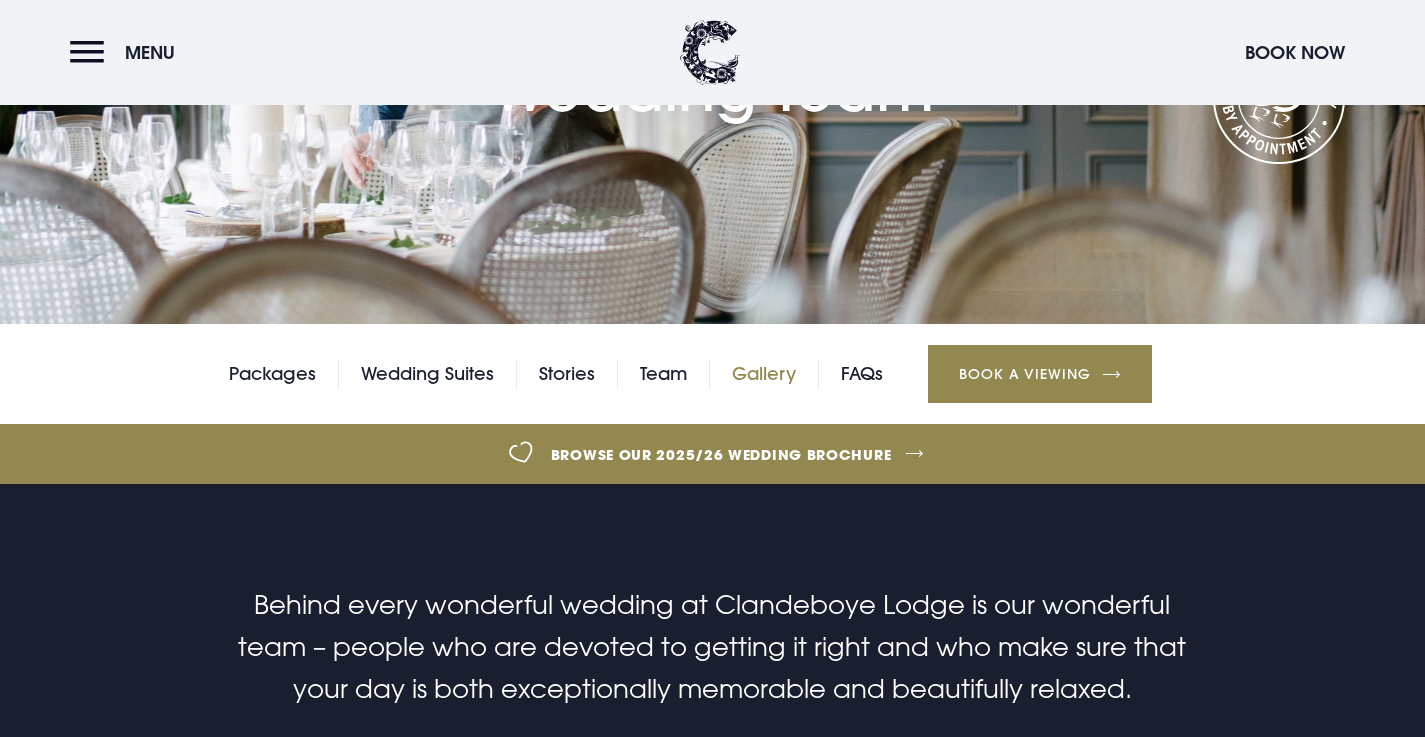 click on "Gallery" at bounding box center [764, 374] 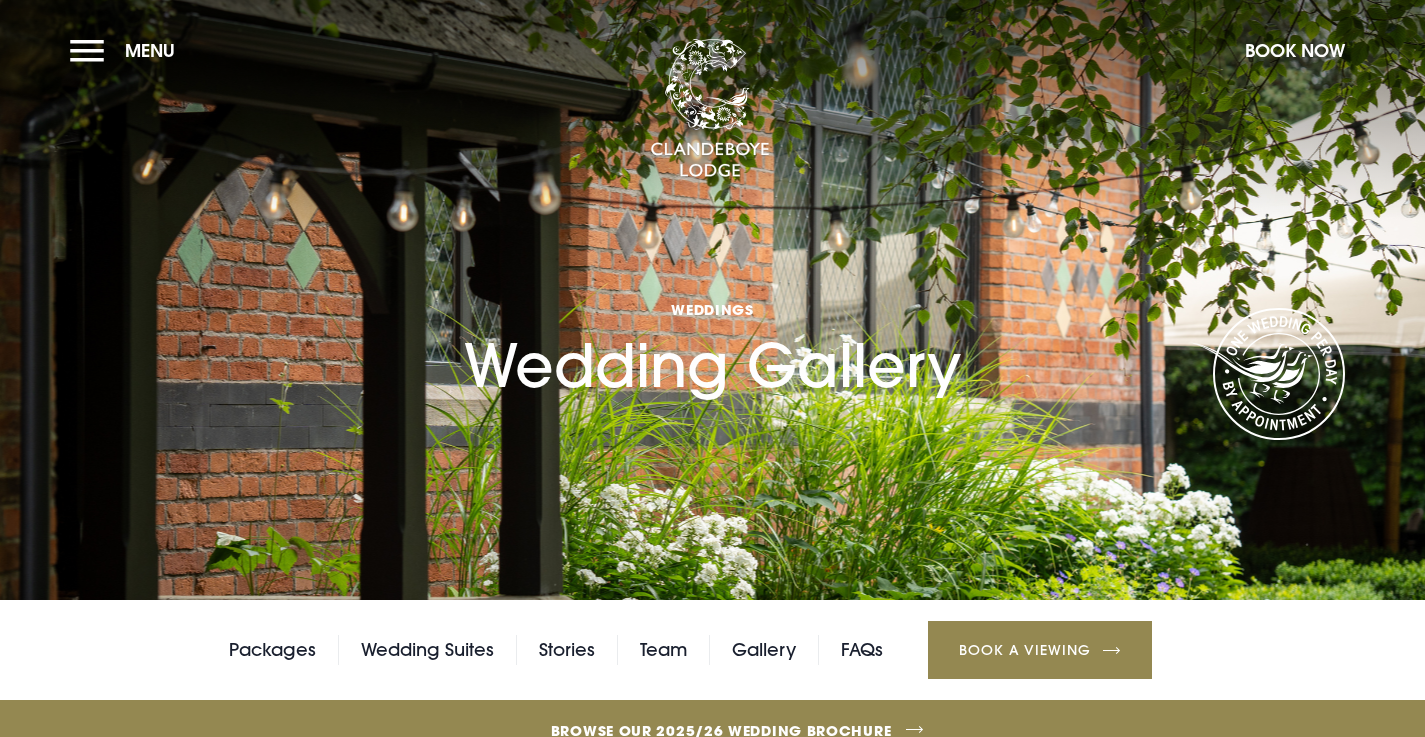 scroll, scrollTop: 0, scrollLeft: 0, axis: both 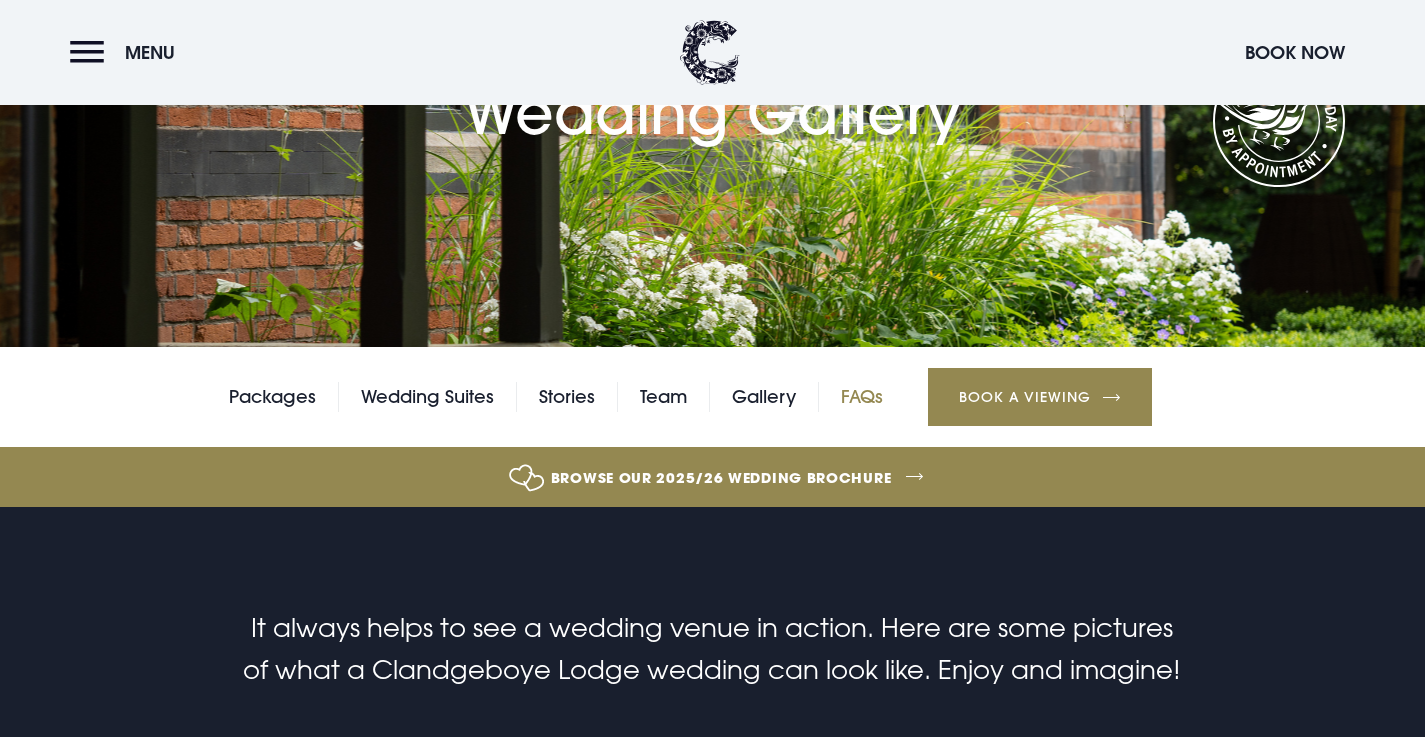 click on "FAQs" at bounding box center (862, 397) 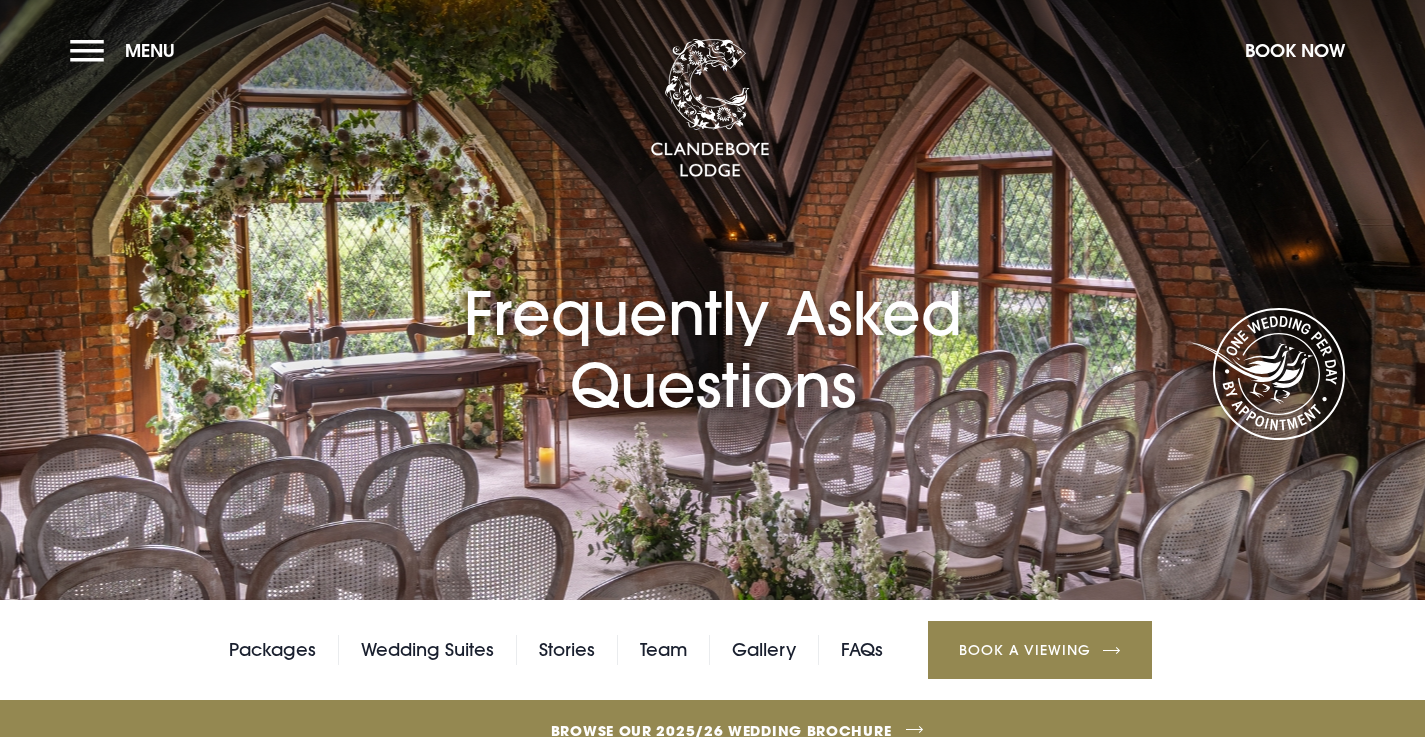 scroll, scrollTop: 0, scrollLeft: 0, axis: both 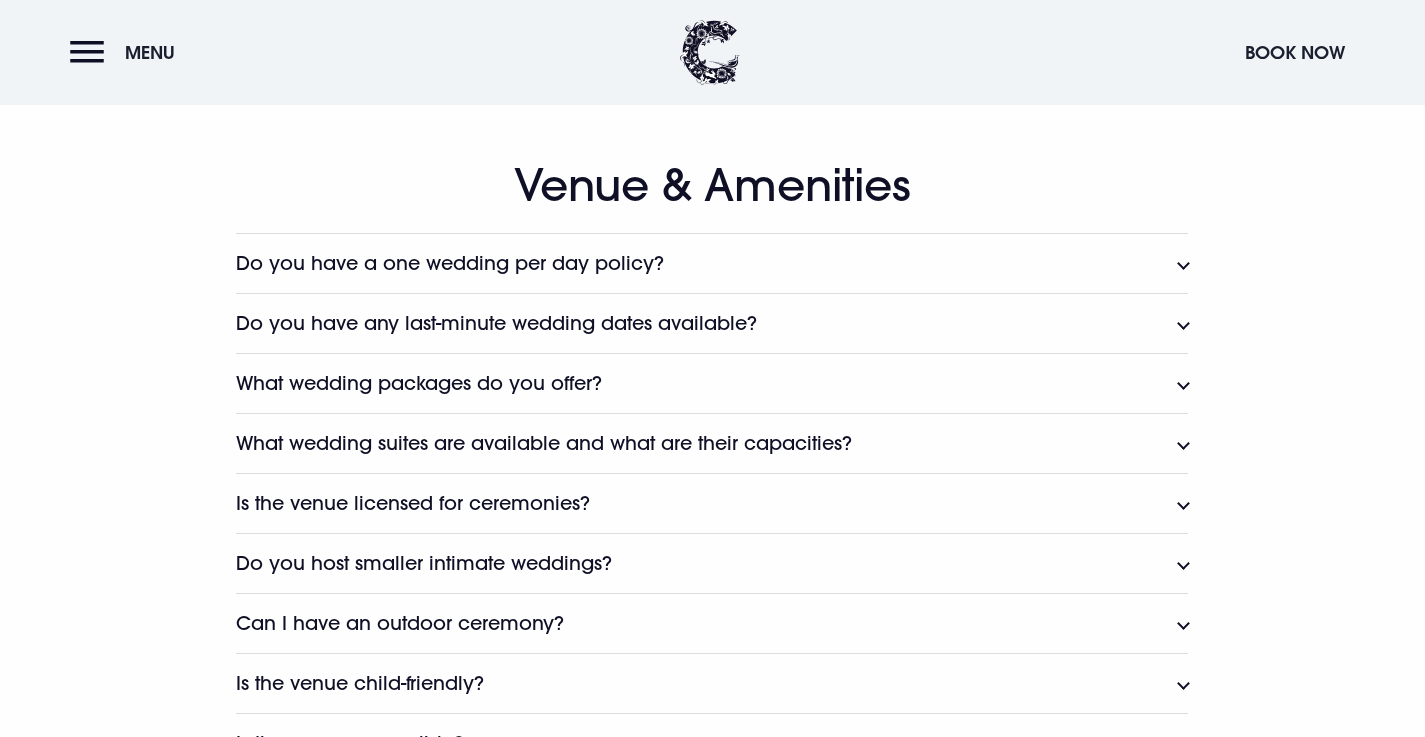 click on "Do you have a one wedding per day policy?" at bounding box center [712, 263] 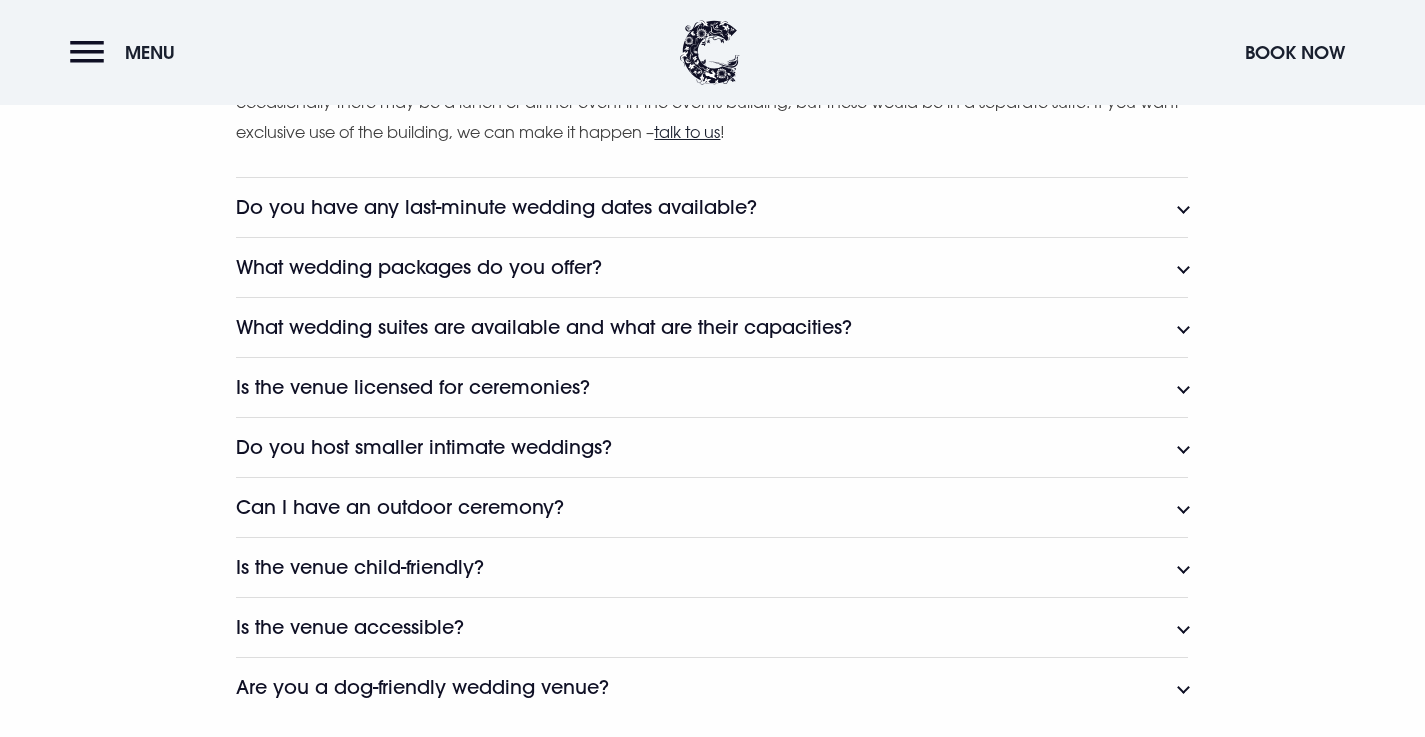 scroll, scrollTop: 1218, scrollLeft: 0, axis: vertical 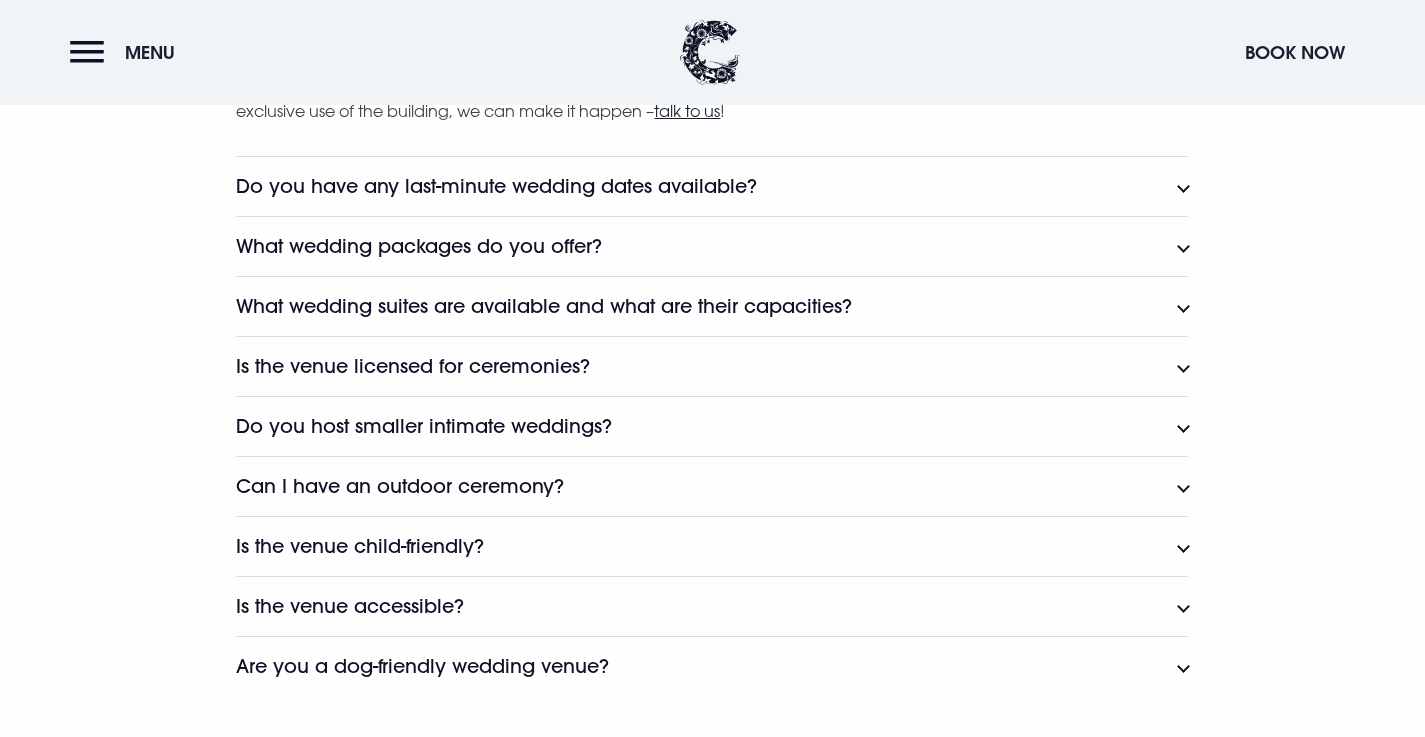 click on "Do you have any last-minute wedding dates available?" at bounding box center (712, 186) 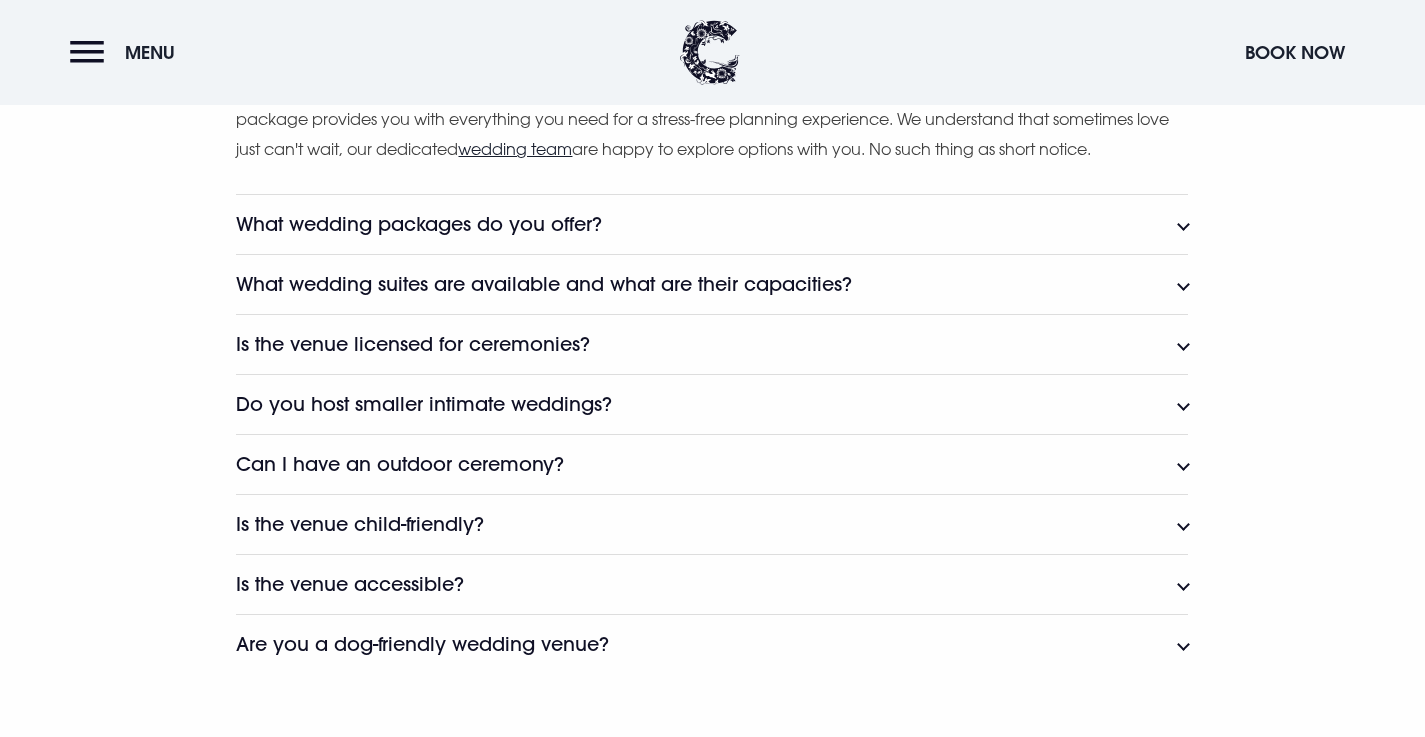 scroll, scrollTop: 1388, scrollLeft: 0, axis: vertical 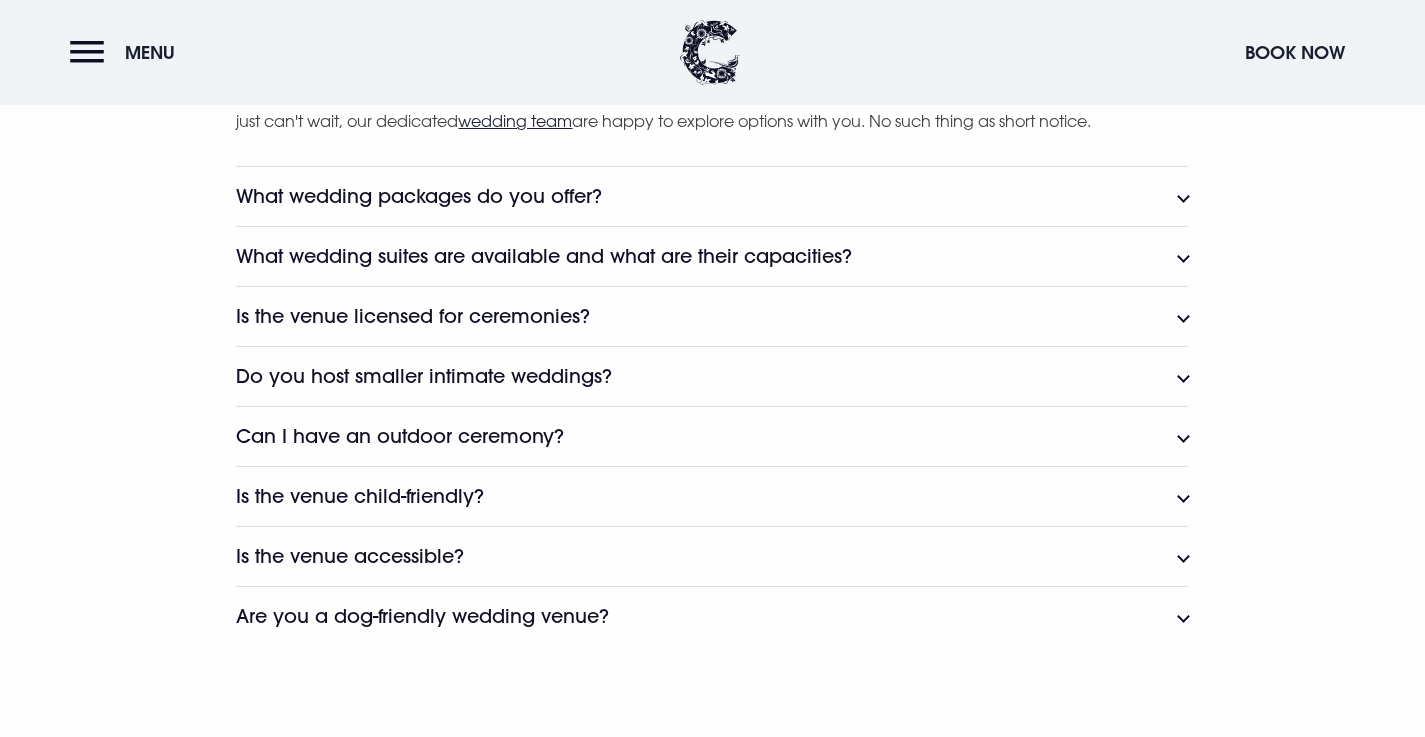 click on "What wedding packages do you offer?" at bounding box center (712, 196) 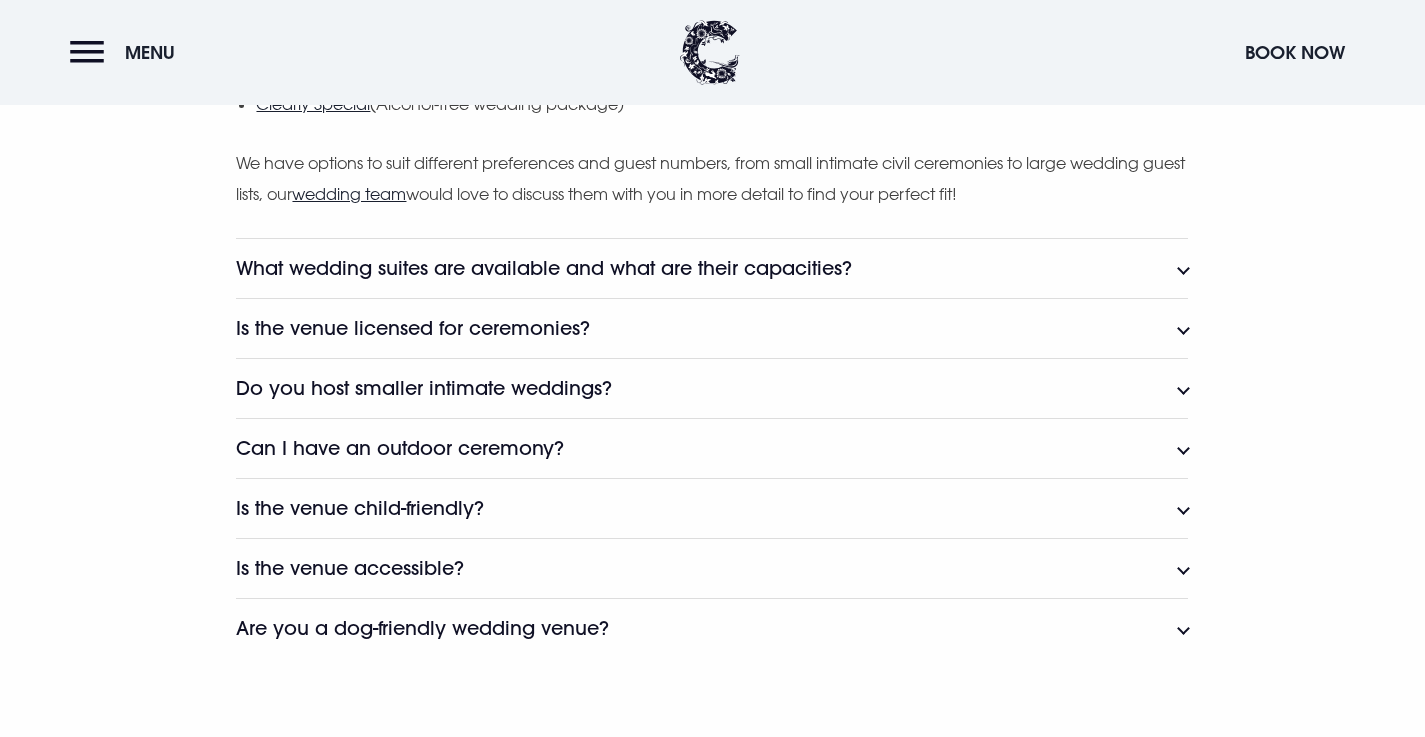 scroll, scrollTop: 1811, scrollLeft: 0, axis: vertical 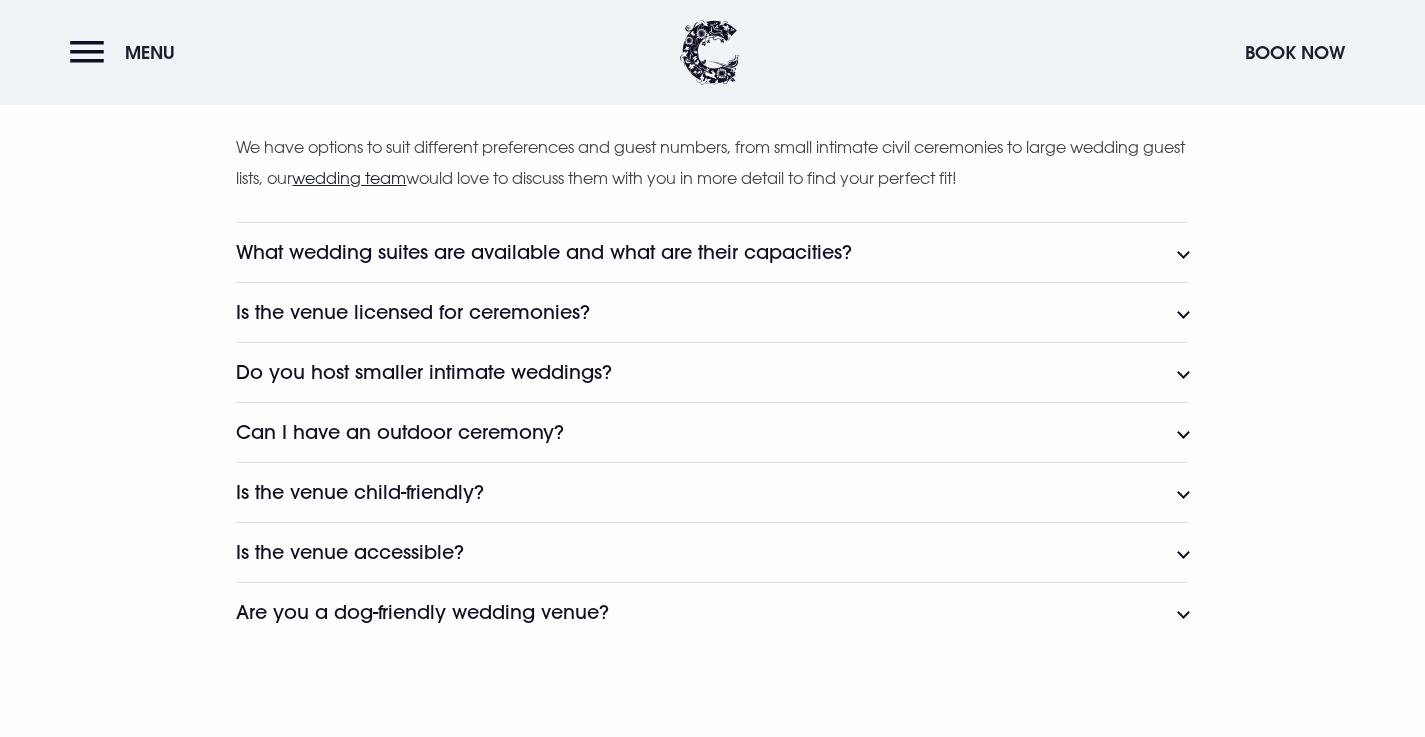 click on "What wedding suites are available and what are their capacities?" at bounding box center [712, 252] 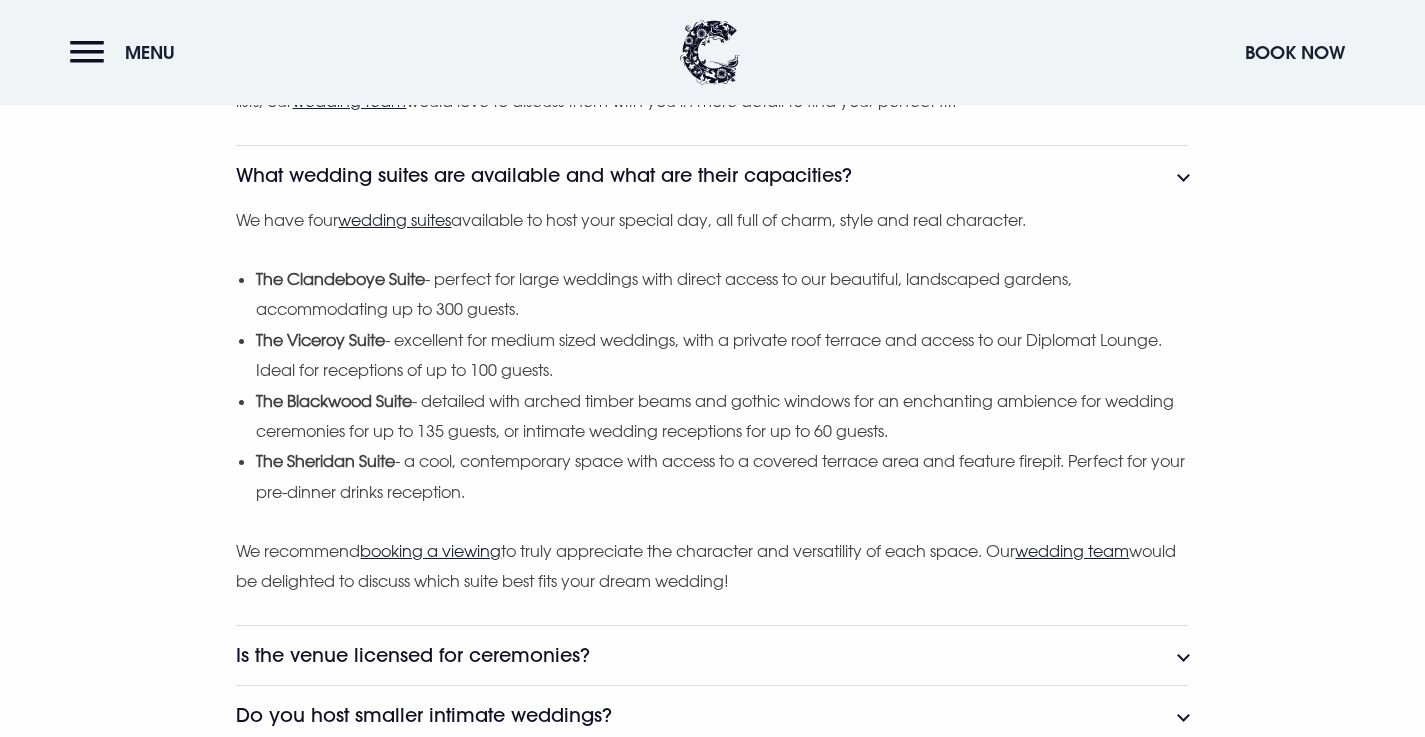 scroll, scrollTop: 1896, scrollLeft: 0, axis: vertical 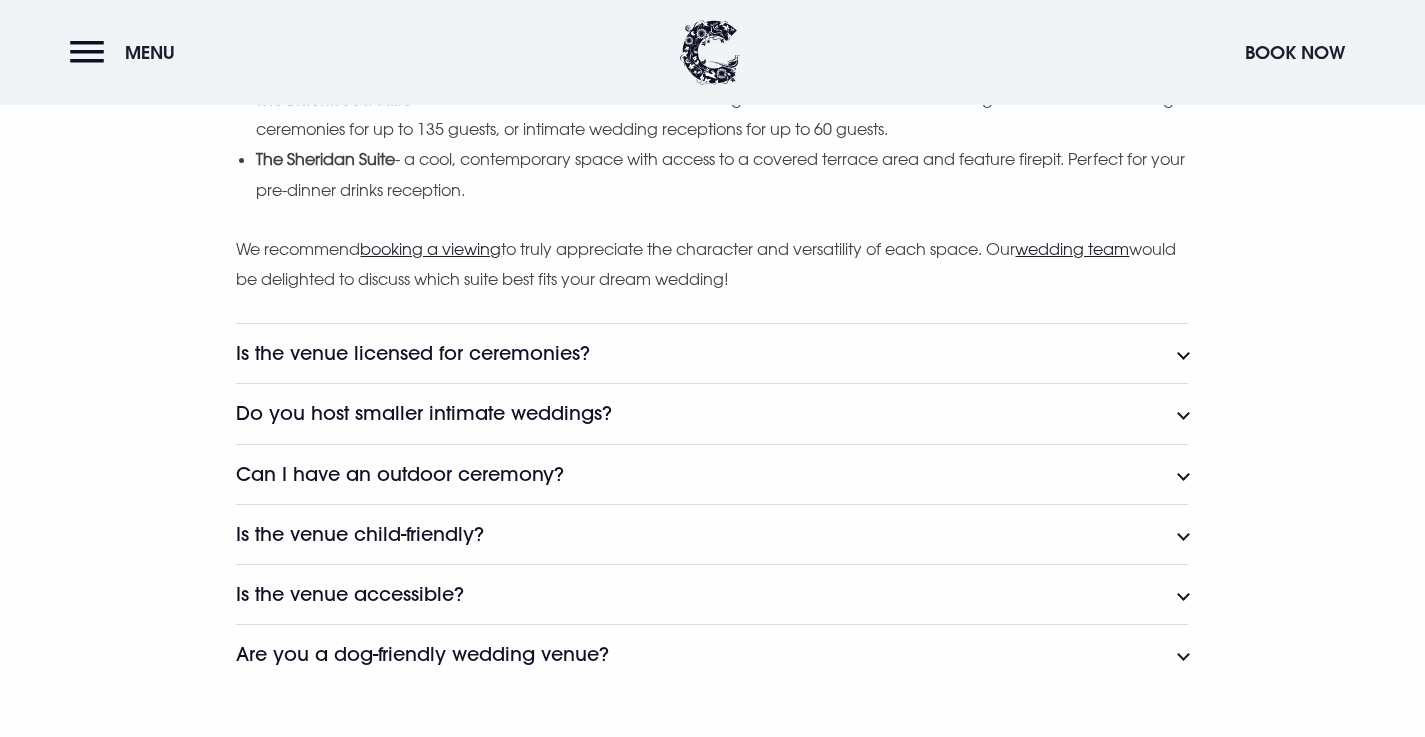 click on "Do you host smaller intimate weddings?" at bounding box center [712, 413] 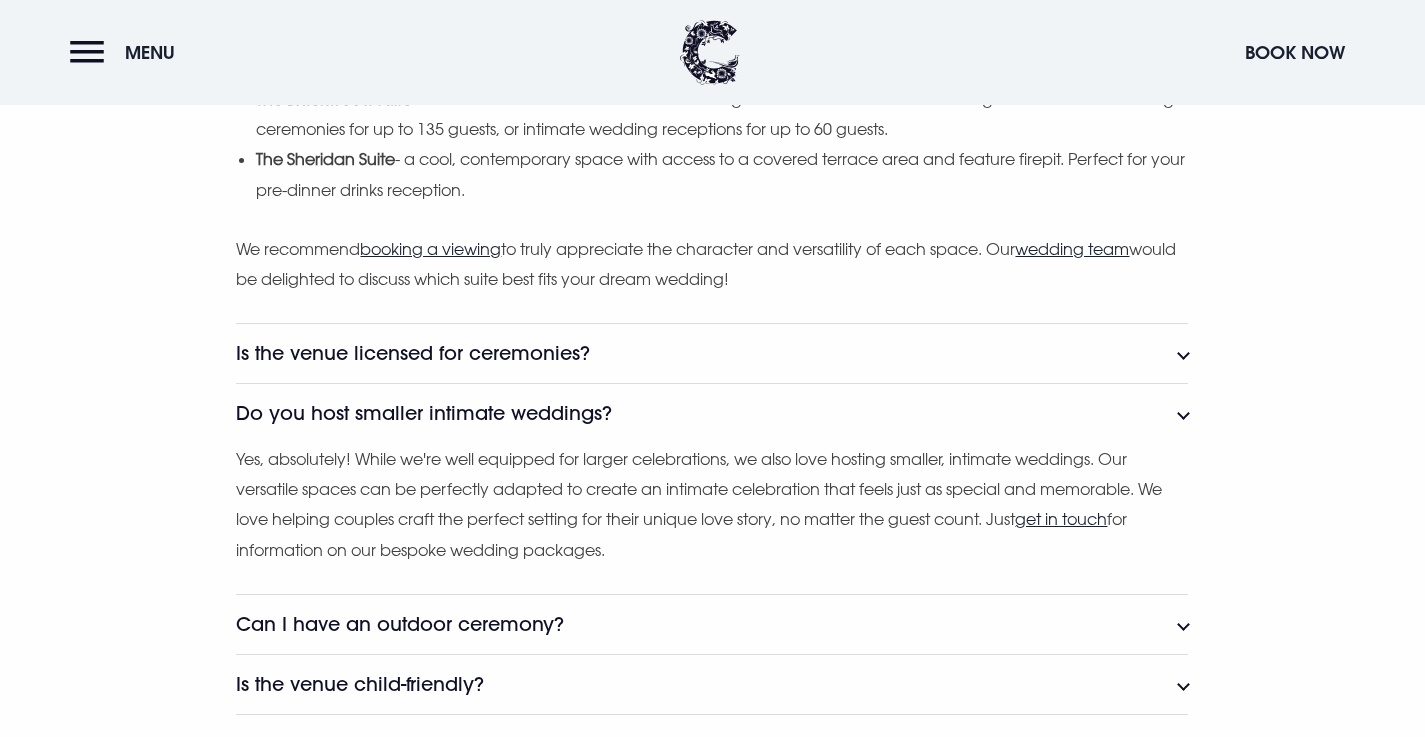 click on "Do you host smaller intimate weddings?" at bounding box center [712, 413] 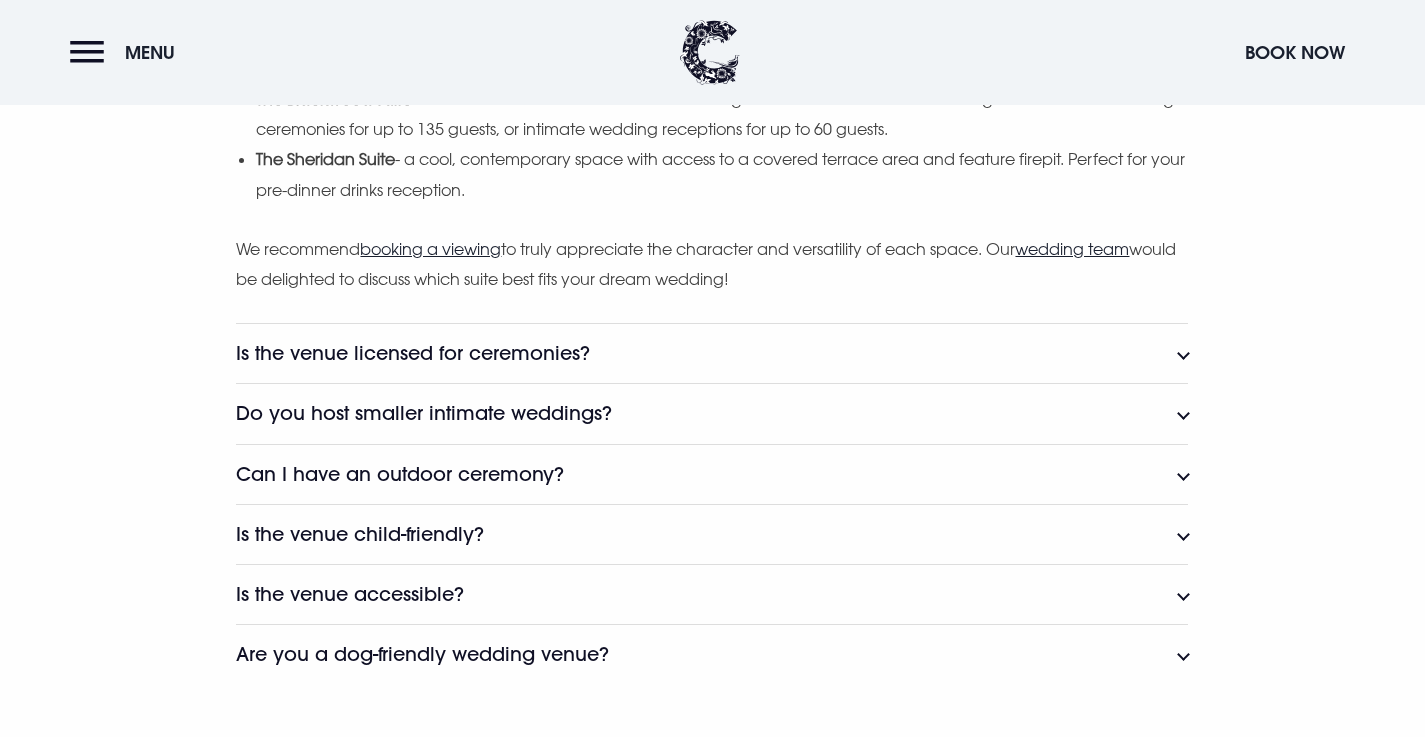 click on "Can I have an outdoor ceremony?" at bounding box center [712, 474] 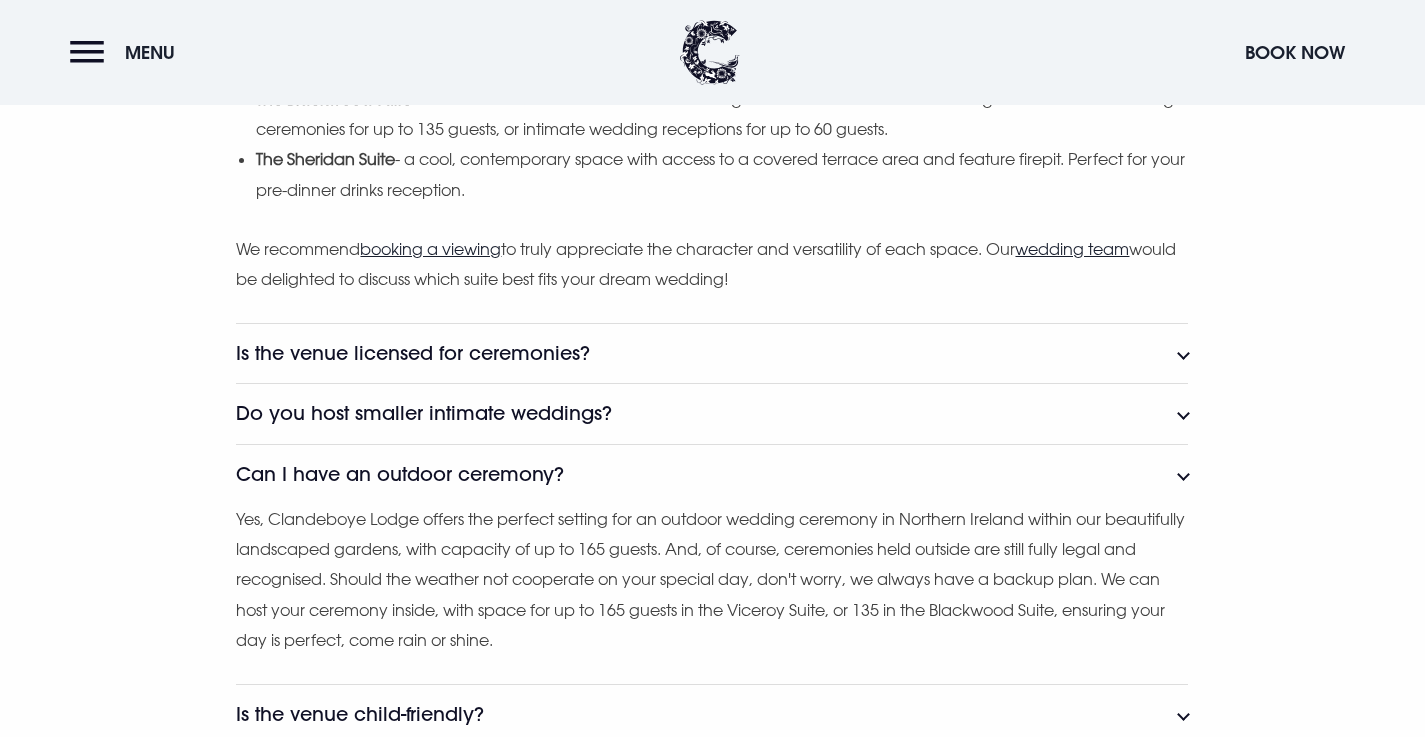click on "Can I have an outdoor ceremony?" at bounding box center (712, 474) 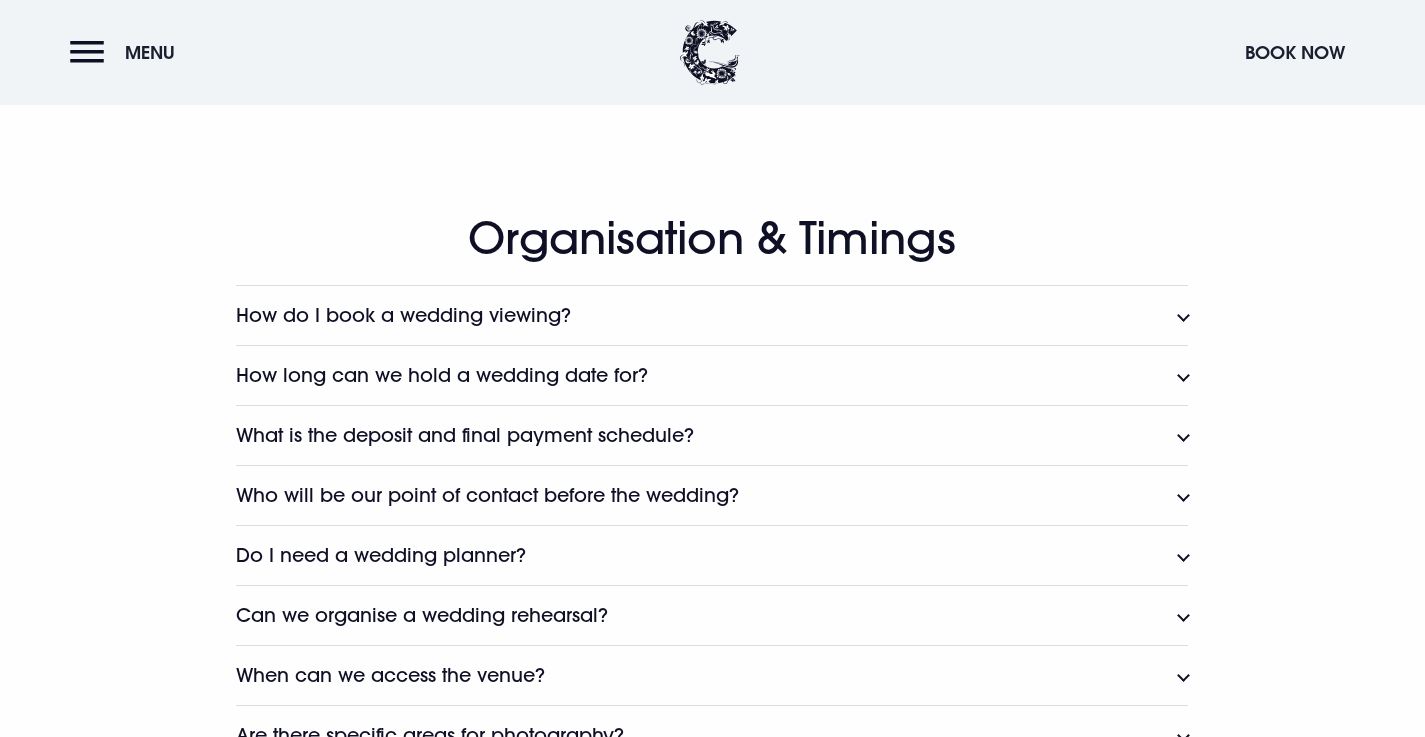 scroll, scrollTop: 2778, scrollLeft: 0, axis: vertical 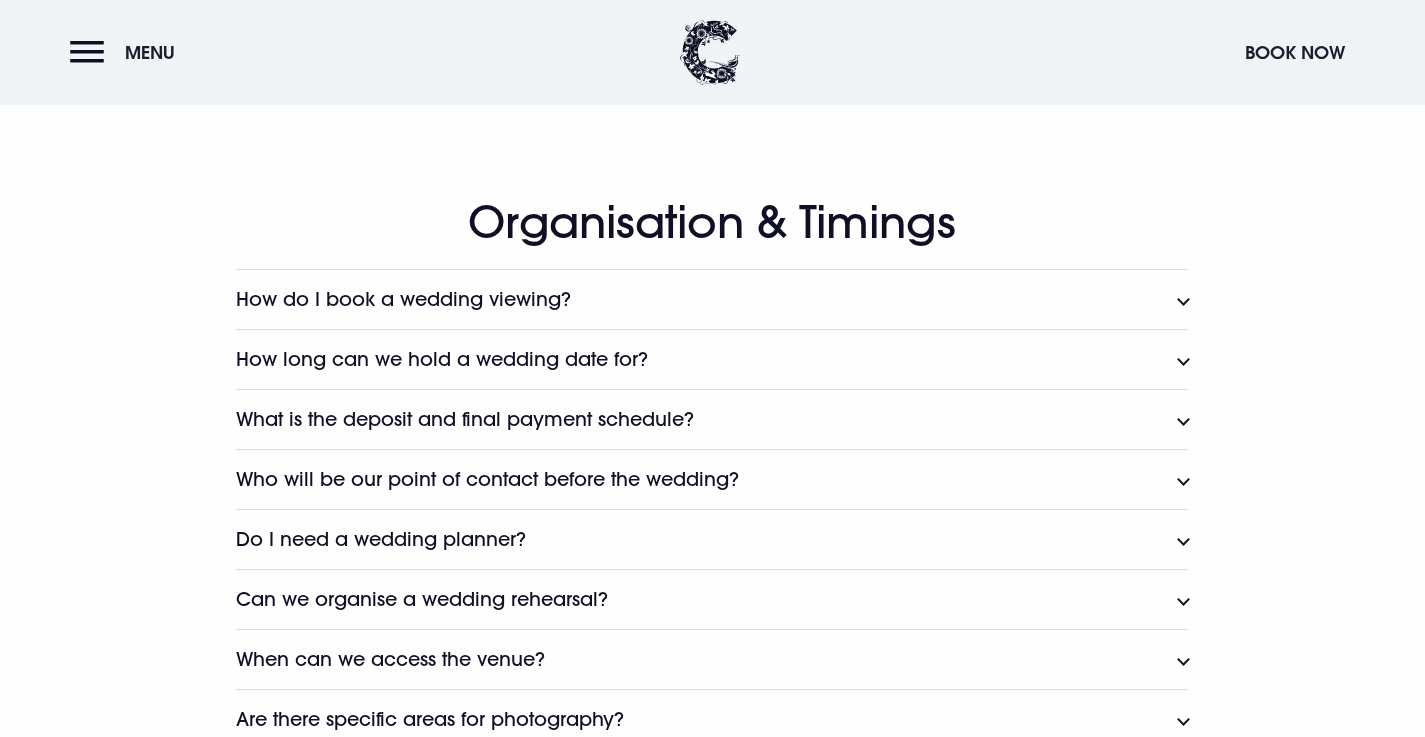 click on "How do I book a wedding viewing?" at bounding box center (712, -1554) 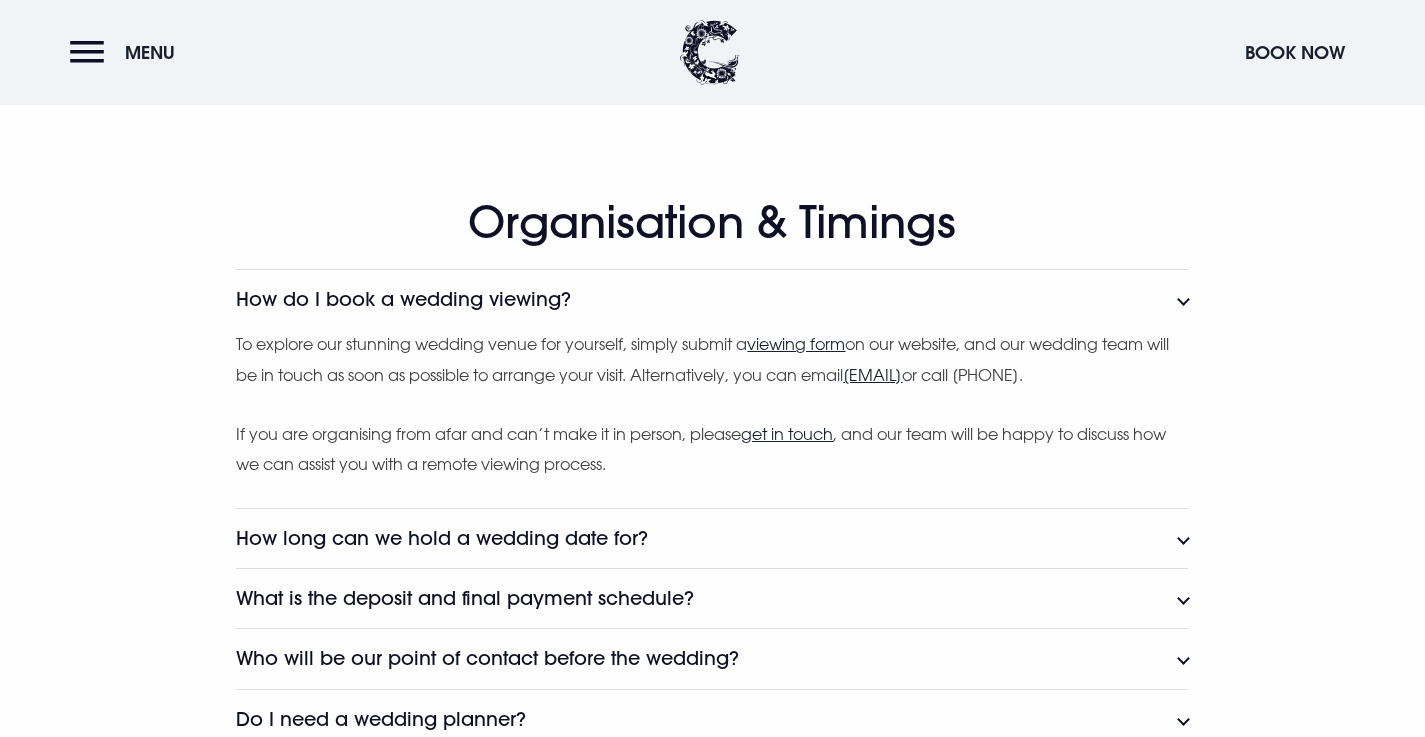 click on "How do I book a wedding viewing?" at bounding box center (712, -1554) 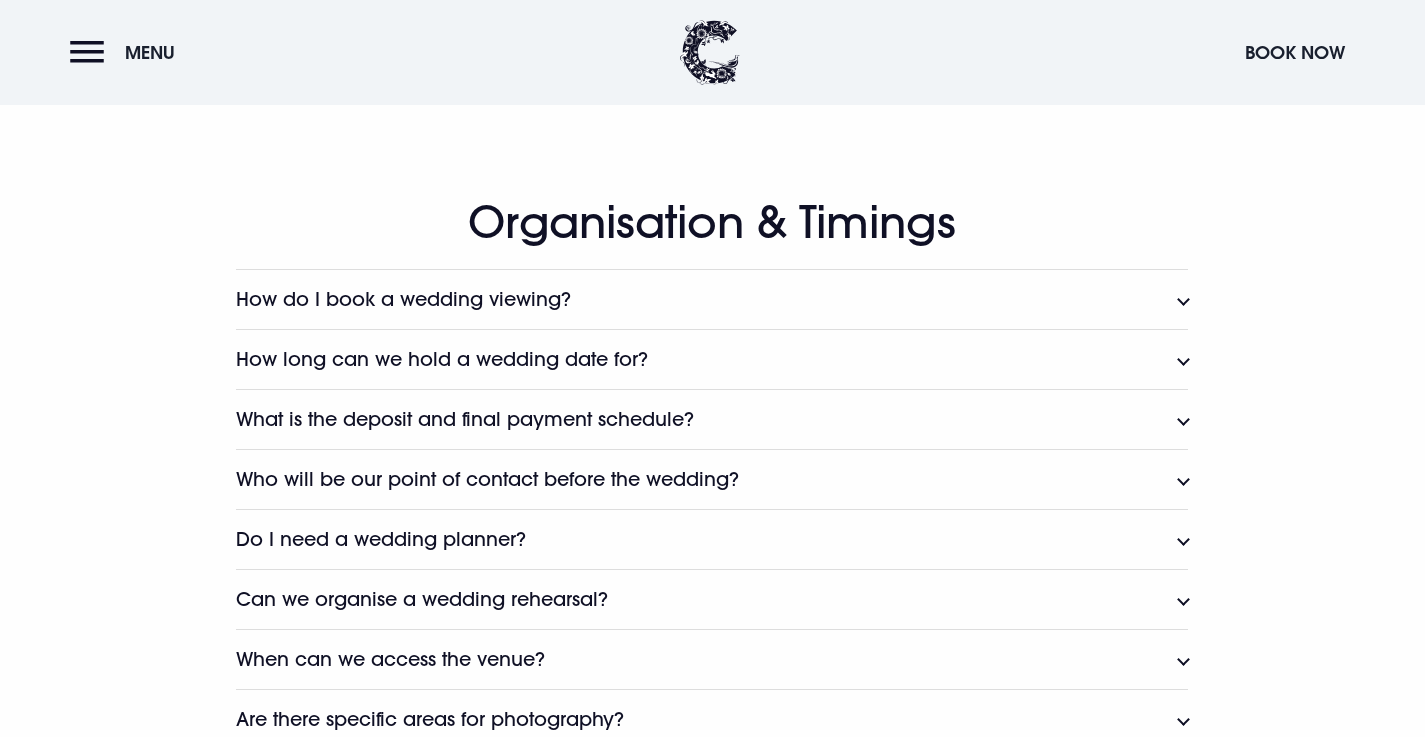 click on "How long can we hold a wedding date for?" at bounding box center [712, -1374] 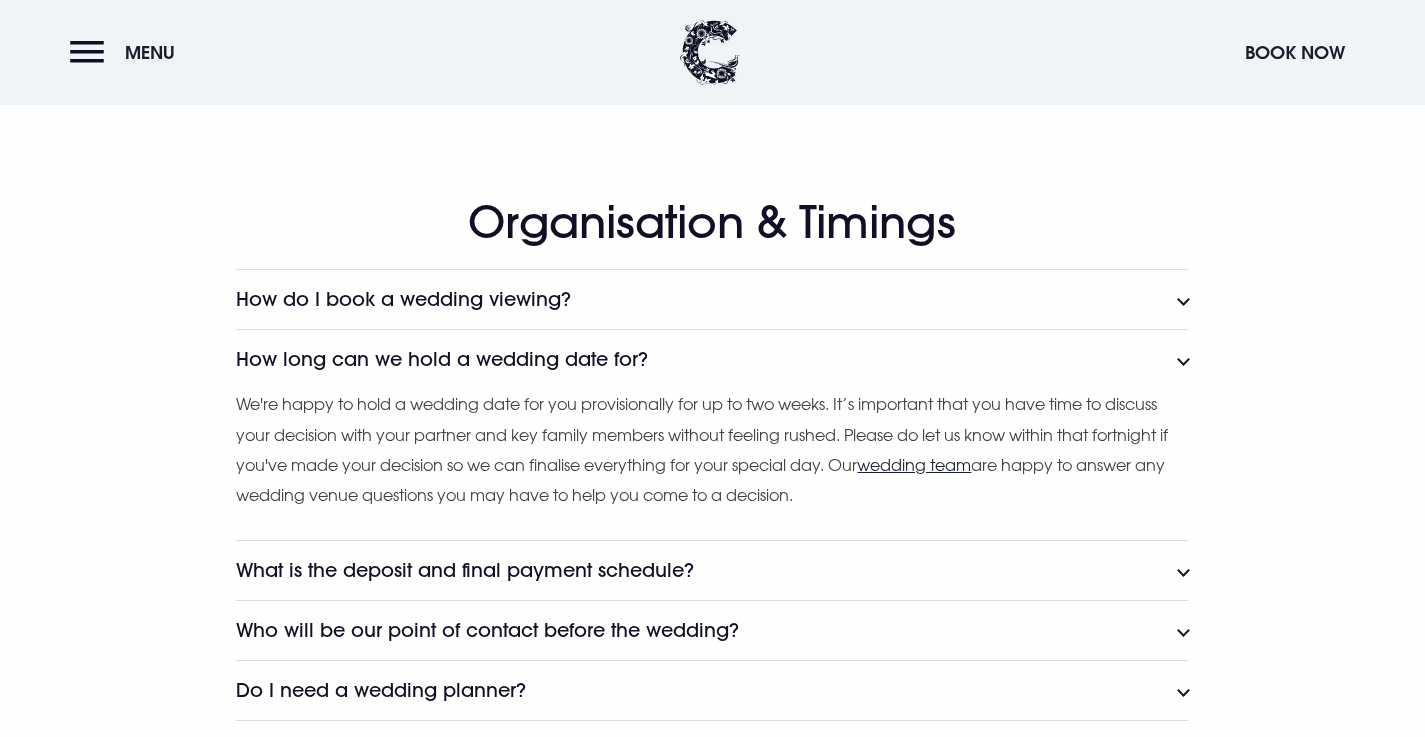 click on "How long can we hold a wedding date for?" at bounding box center (712, -1374) 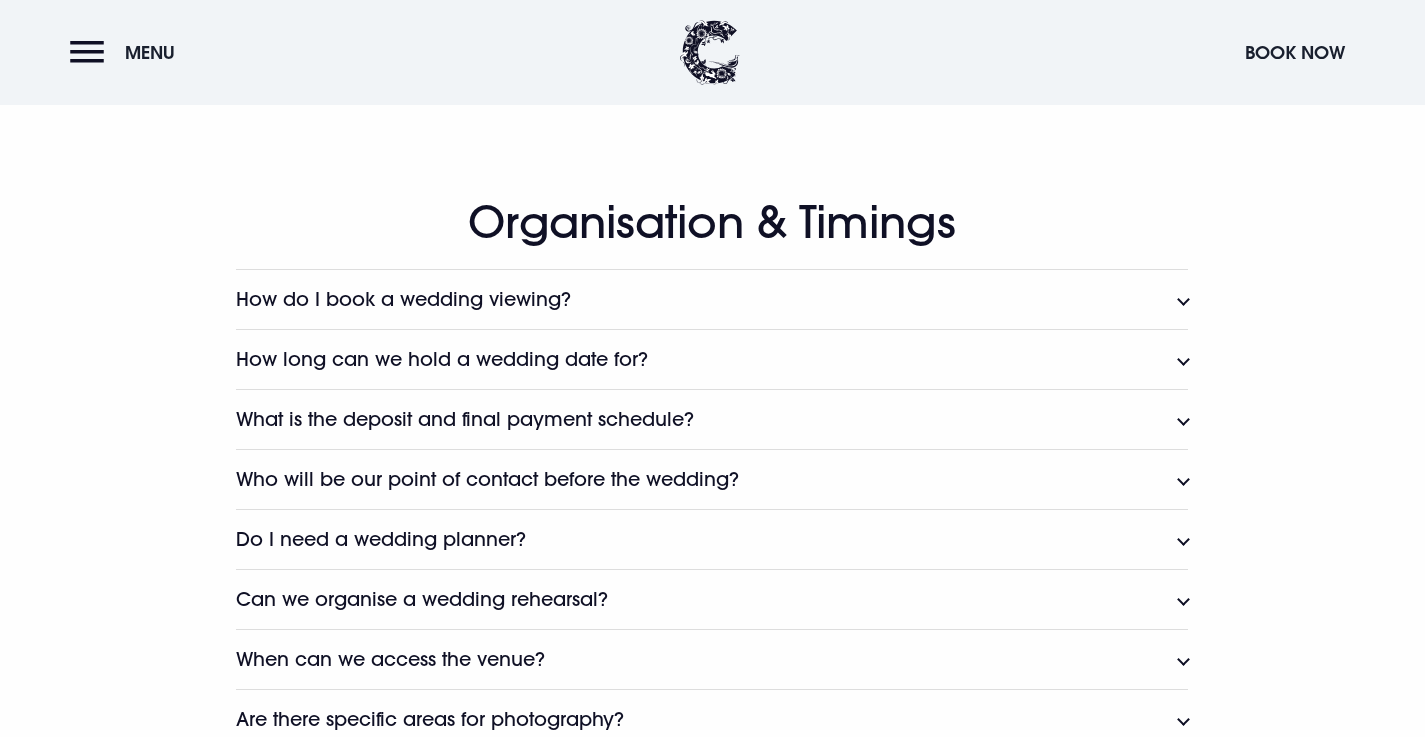 click on "What is the deposit and final payment schedule?" at bounding box center [712, -1194] 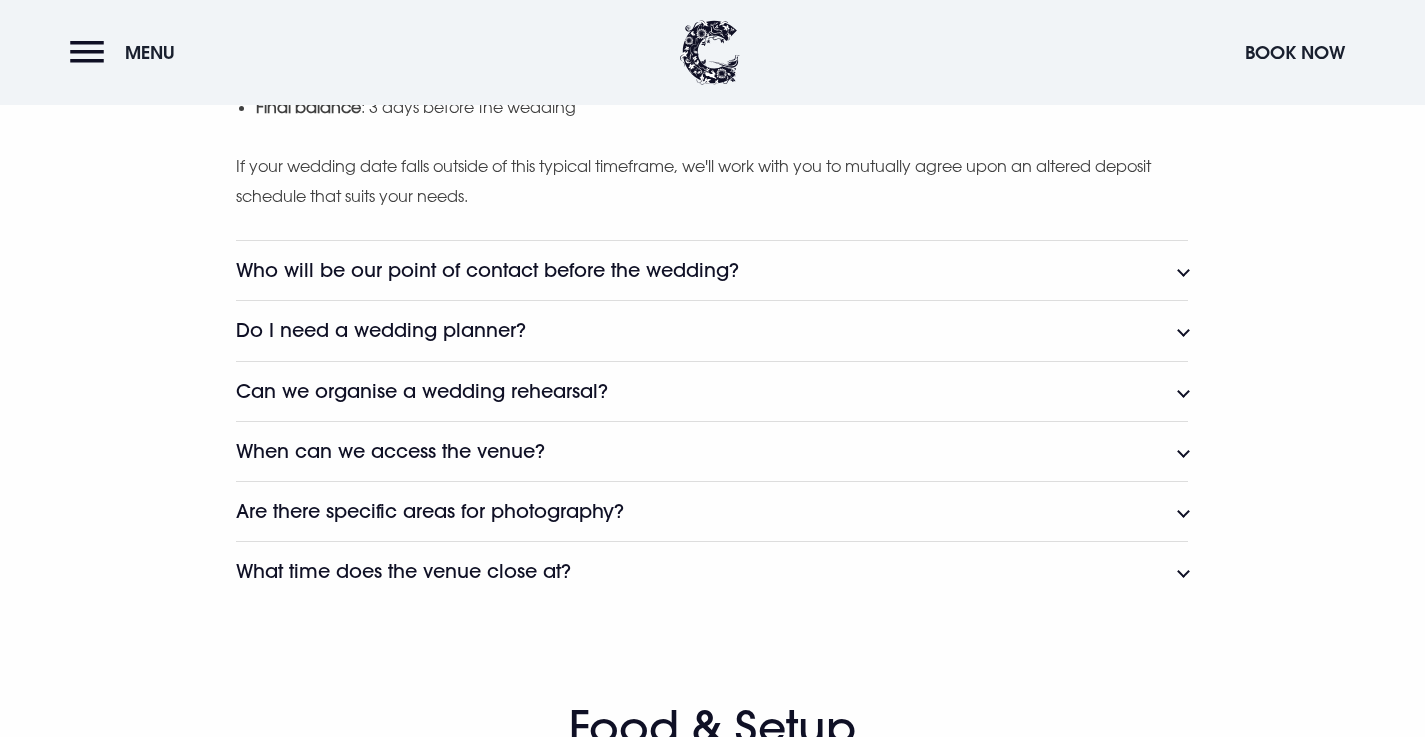 scroll, scrollTop: 3294, scrollLeft: 0, axis: vertical 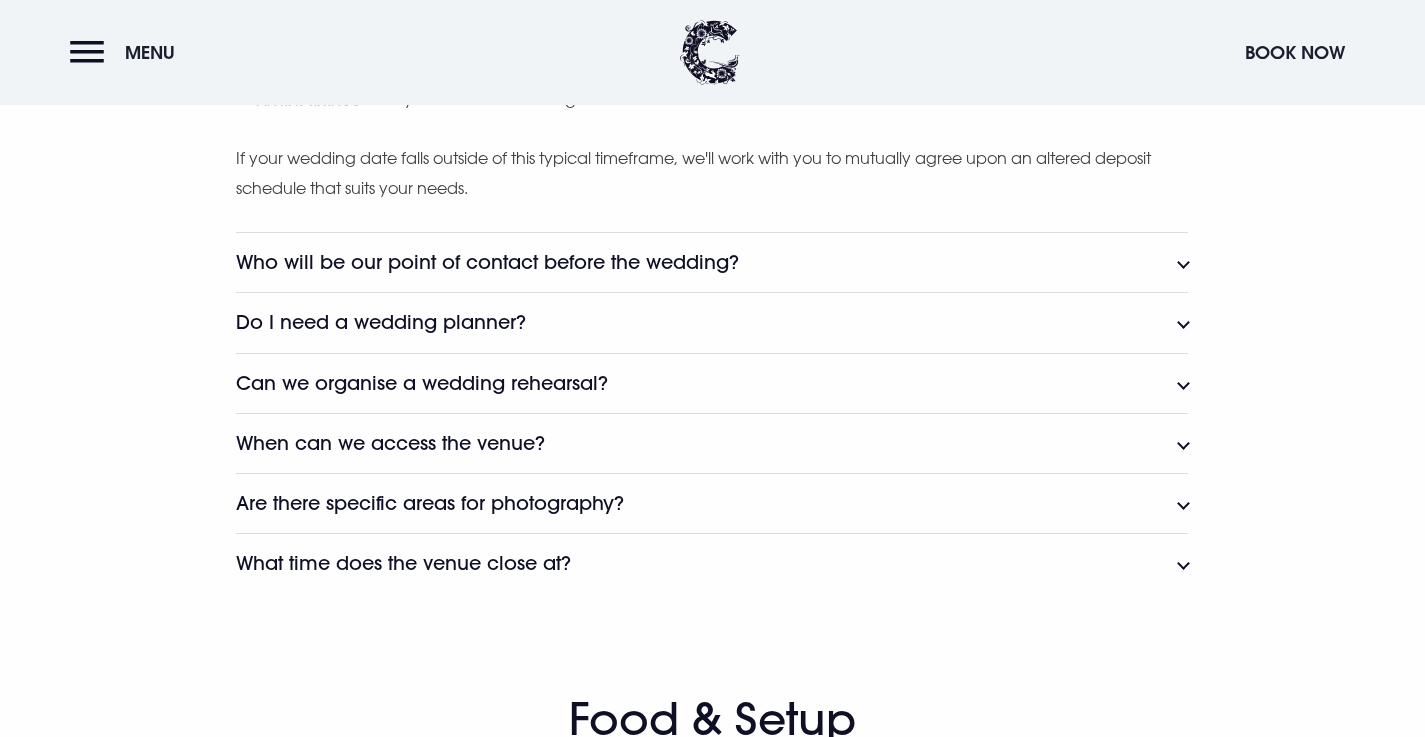click on "Who will be our point of contact before the wedding?" at bounding box center (544, -1231) 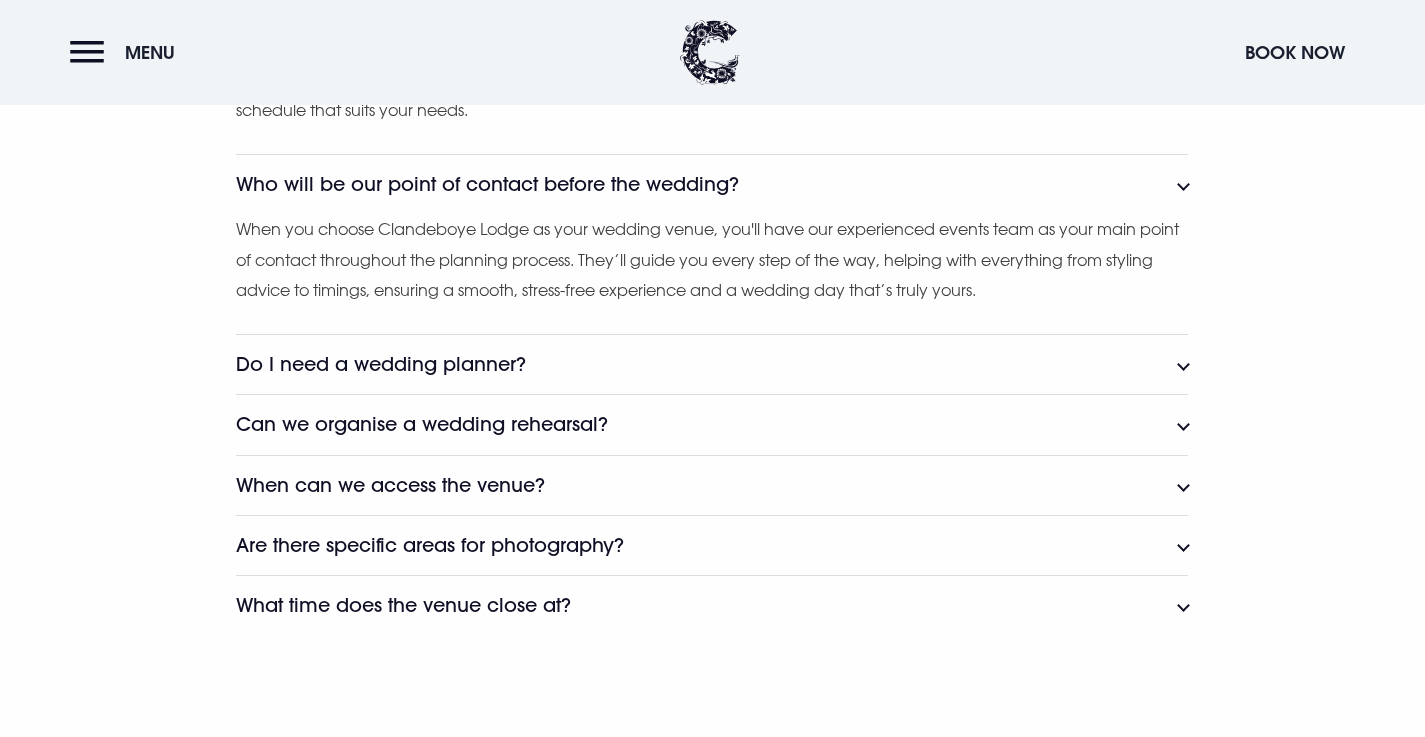 scroll, scrollTop: 3407, scrollLeft: 0, axis: vertical 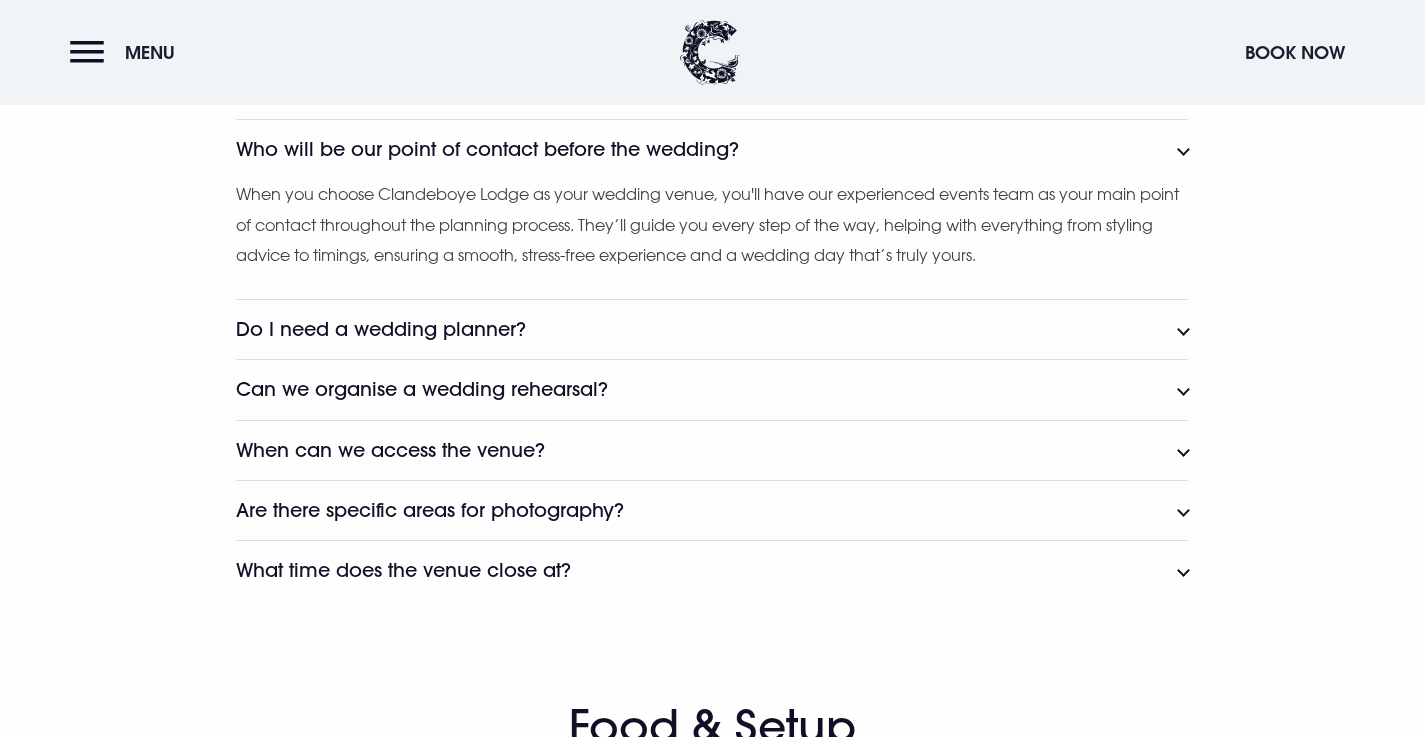 click on "Can we organise a wedding rehearsal?" at bounding box center [712, -804] 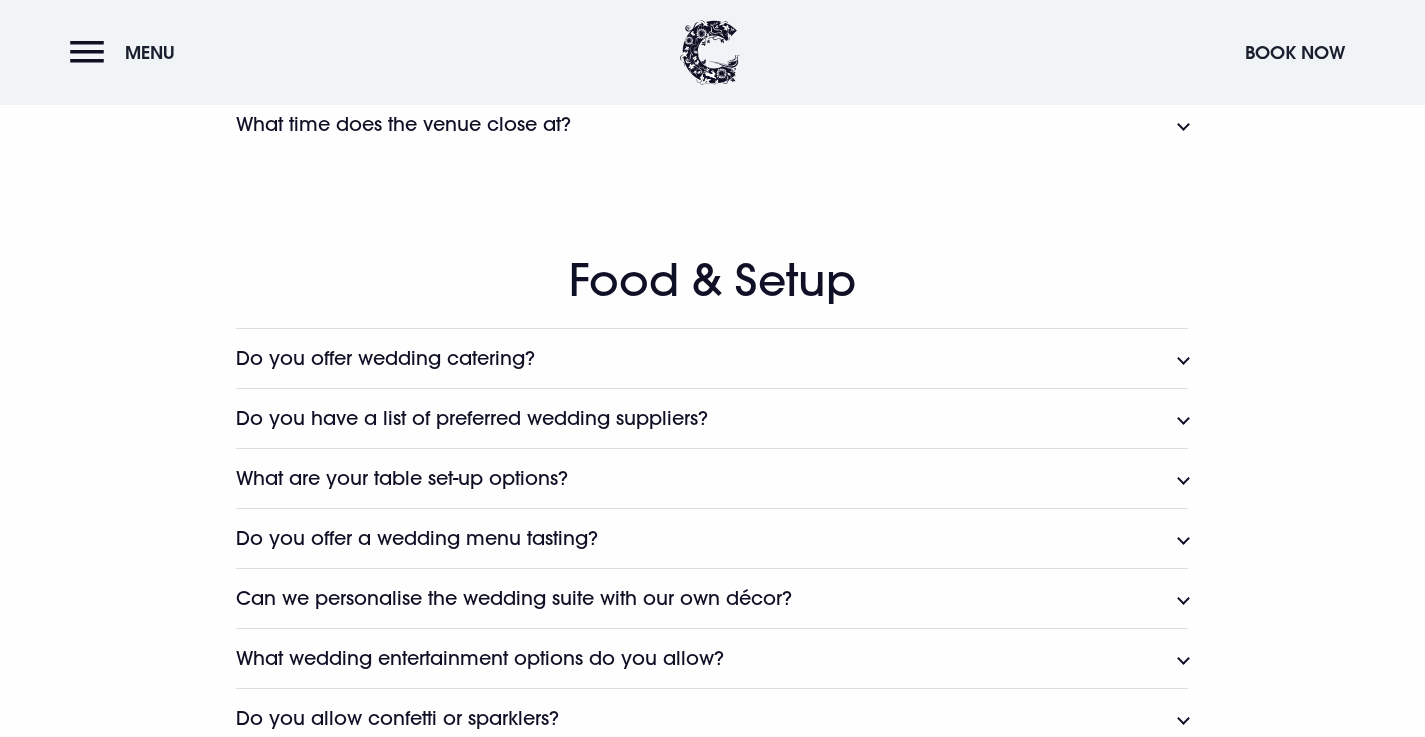 scroll, scrollTop: 4042, scrollLeft: 0, axis: vertical 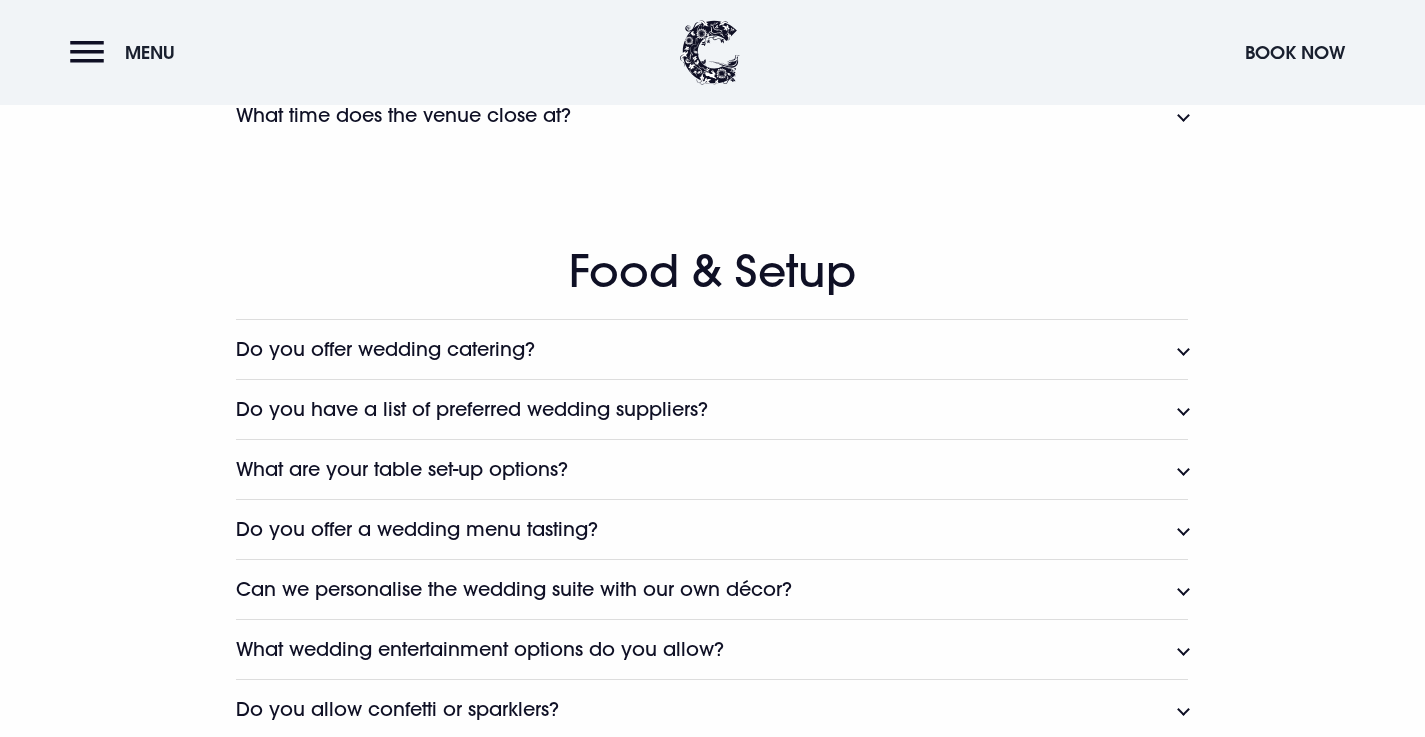 click on "Do you offer wedding catering?" at bounding box center [712, -2818] 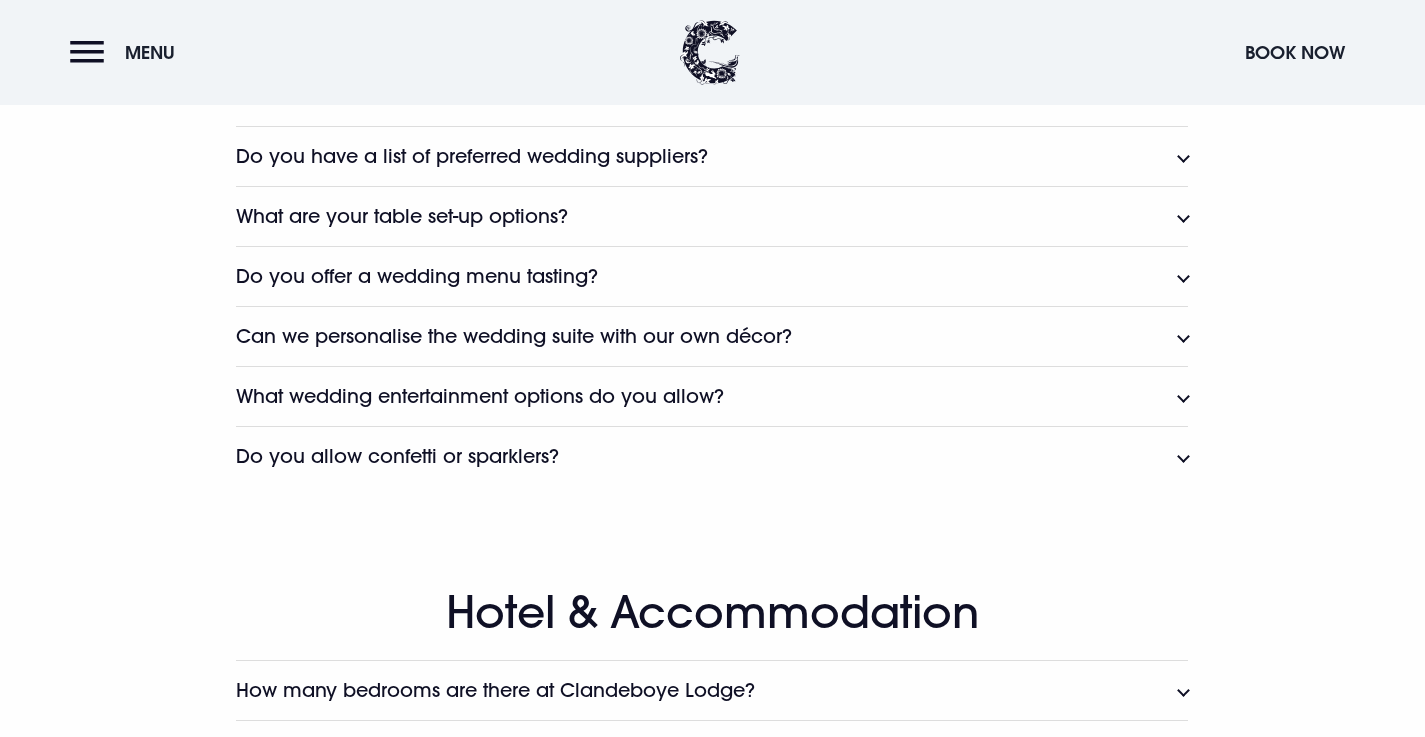 scroll, scrollTop: 4516, scrollLeft: 0, axis: vertical 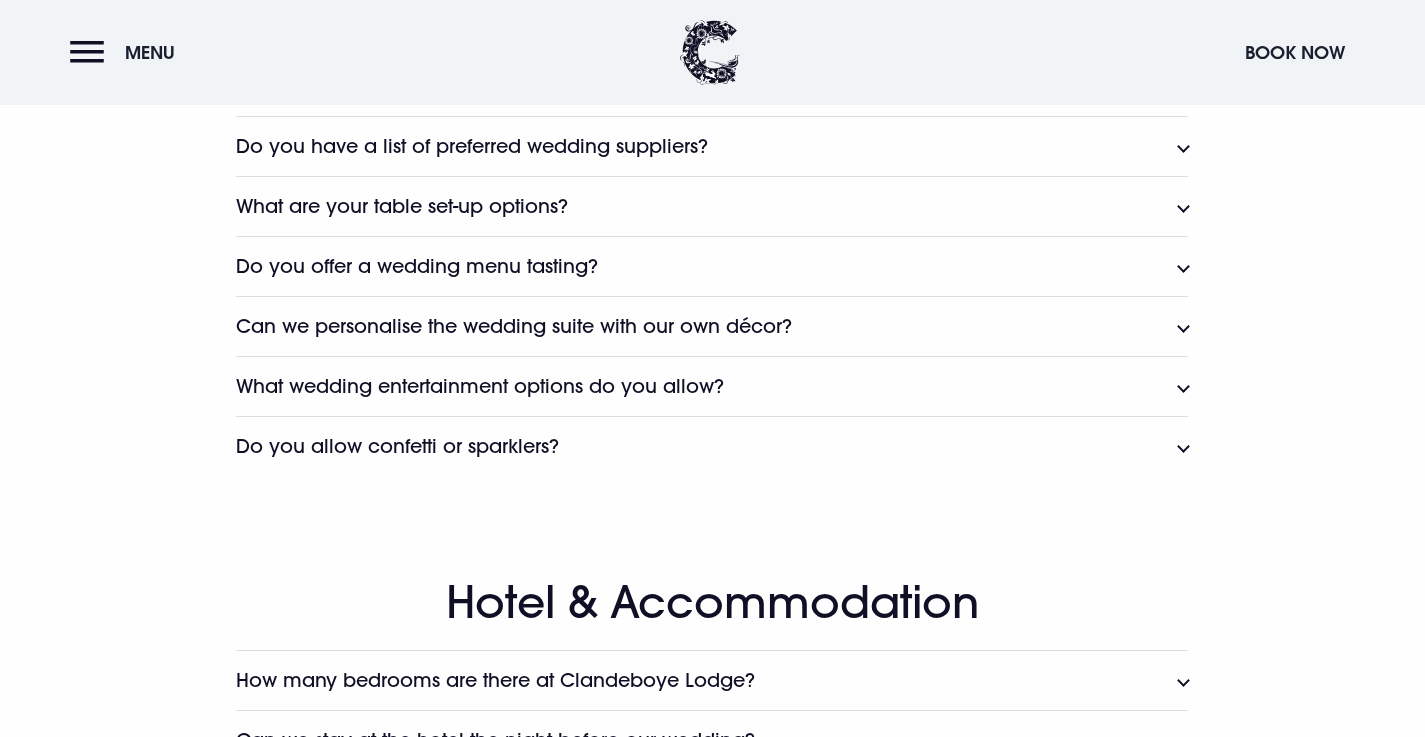 click on "Do you offer a wedding menu tasting?" at bounding box center [712, -2453] 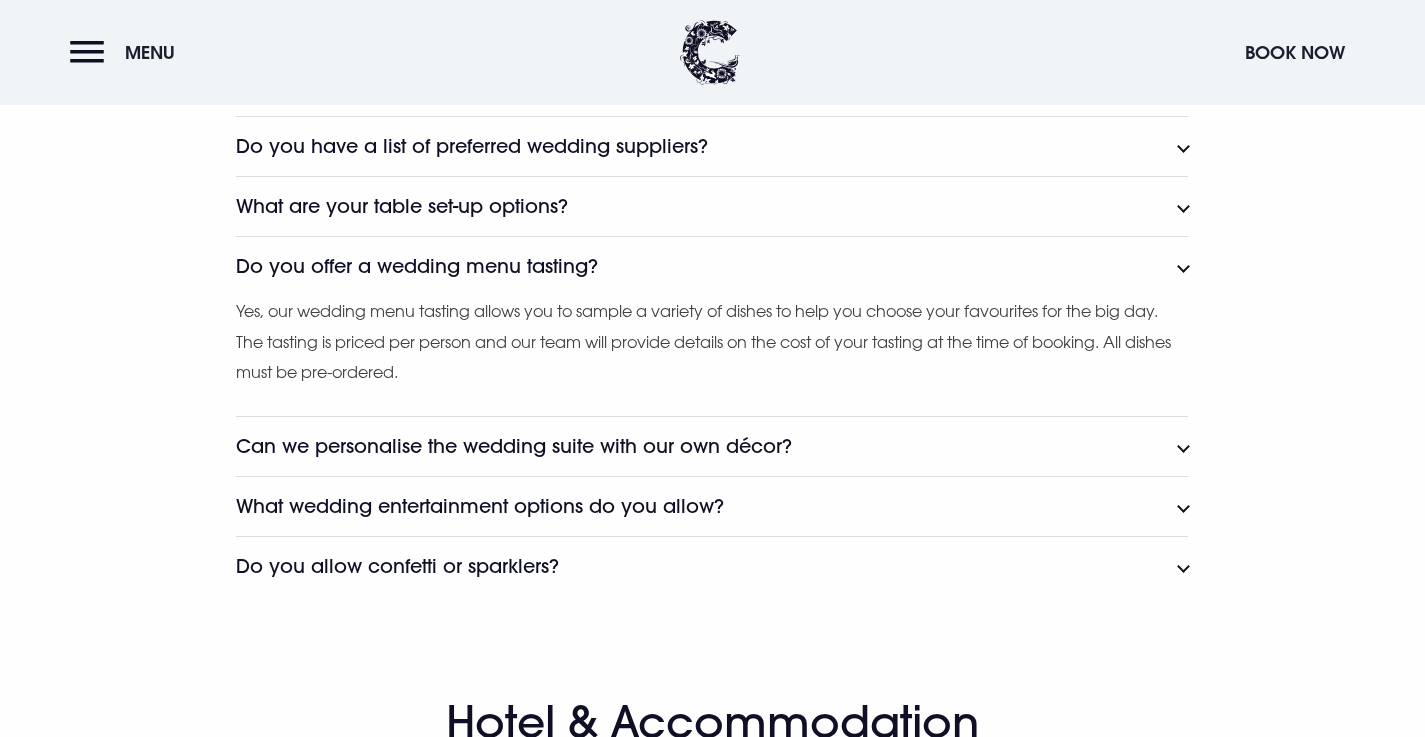 click on "What are your table set-up options?" at bounding box center [712, -2932] 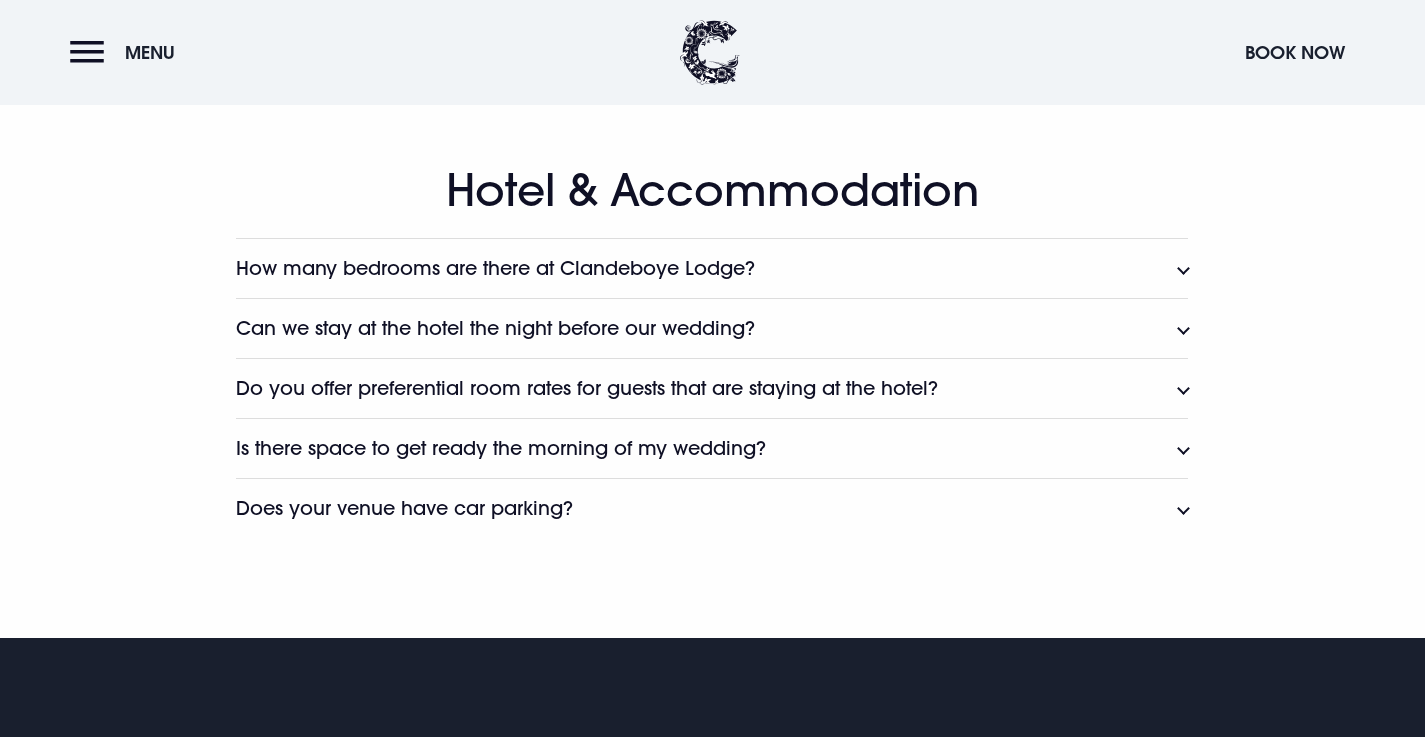 scroll, scrollTop: 5359, scrollLeft: 0, axis: vertical 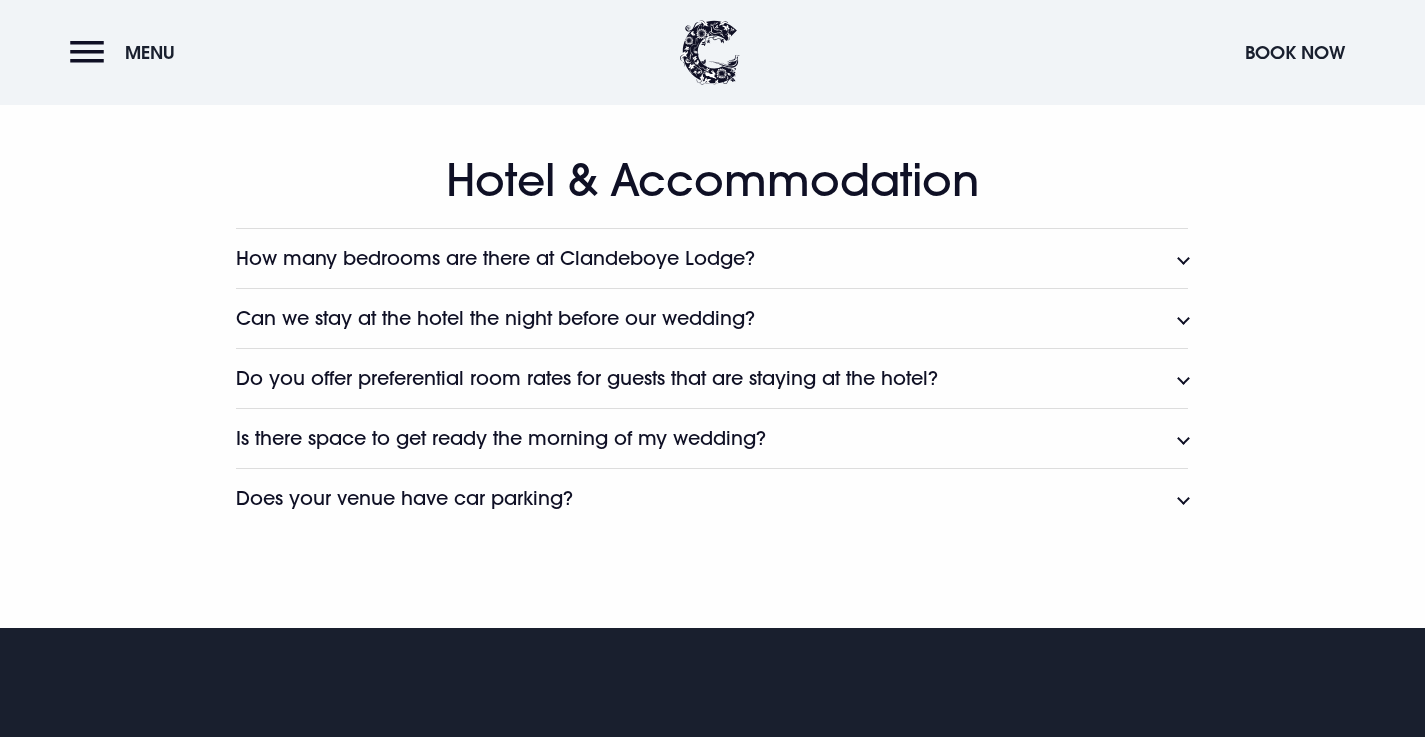 click on "How many bedrooms are there at Clandeboye Lodge?" at bounding box center (712, -4135) 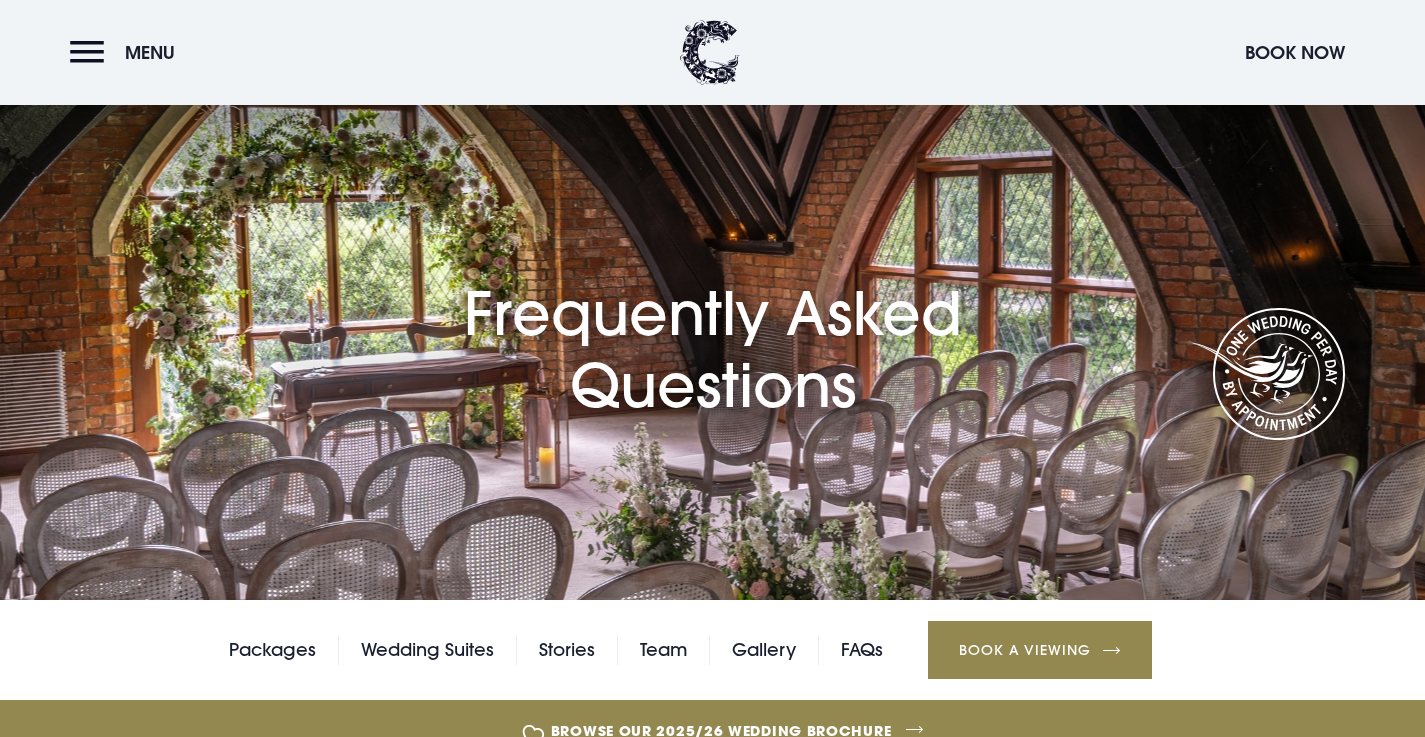 scroll, scrollTop: 140, scrollLeft: 0, axis: vertical 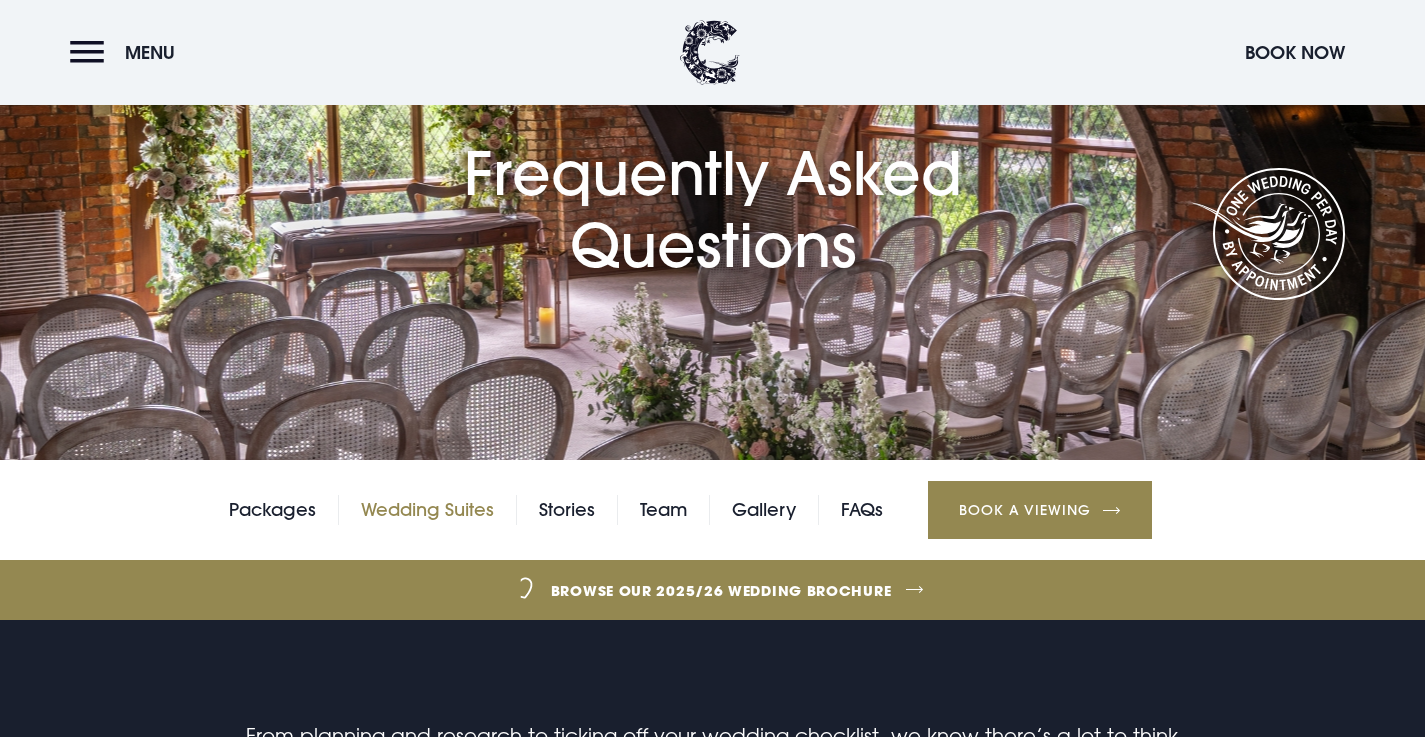 click on "Wedding Suites" at bounding box center [427, 510] 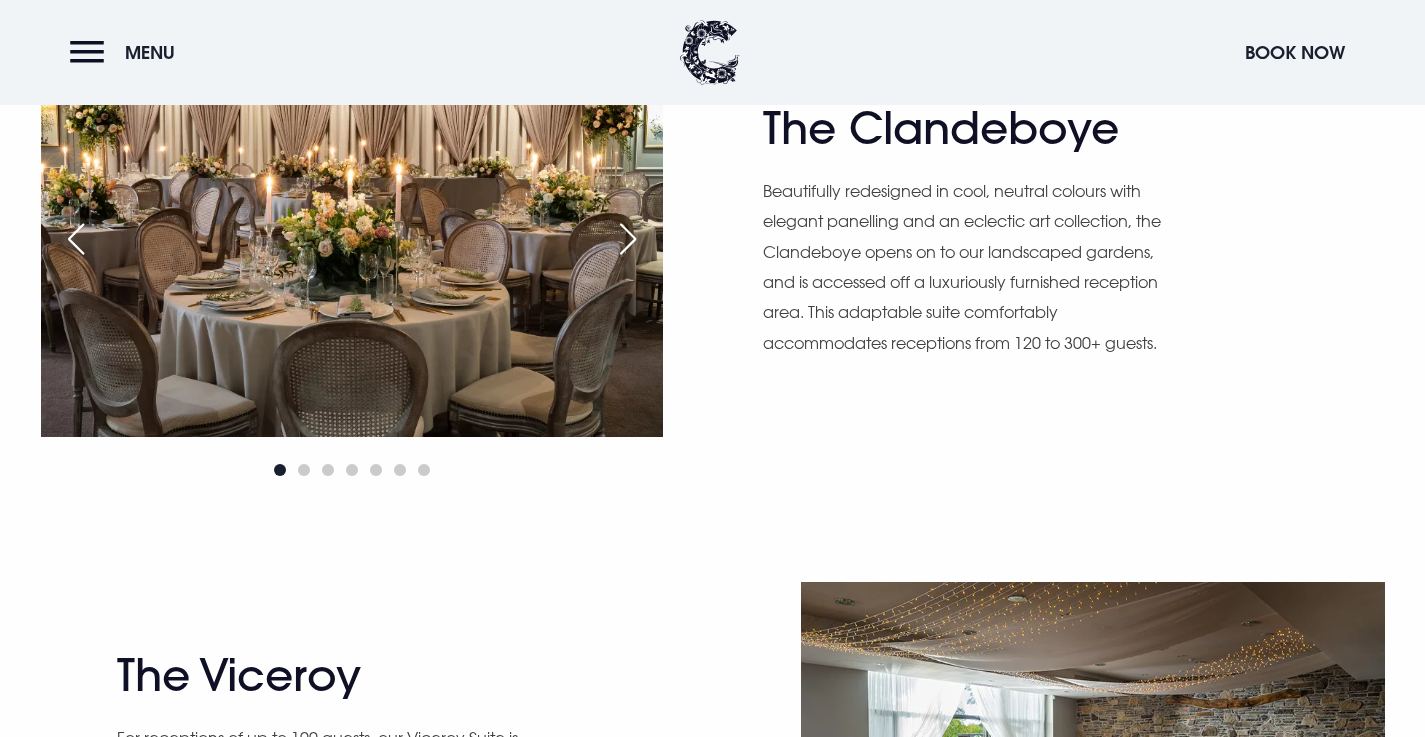 scroll, scrollTop: 1311, scrollLeft: 0, axis: vertical 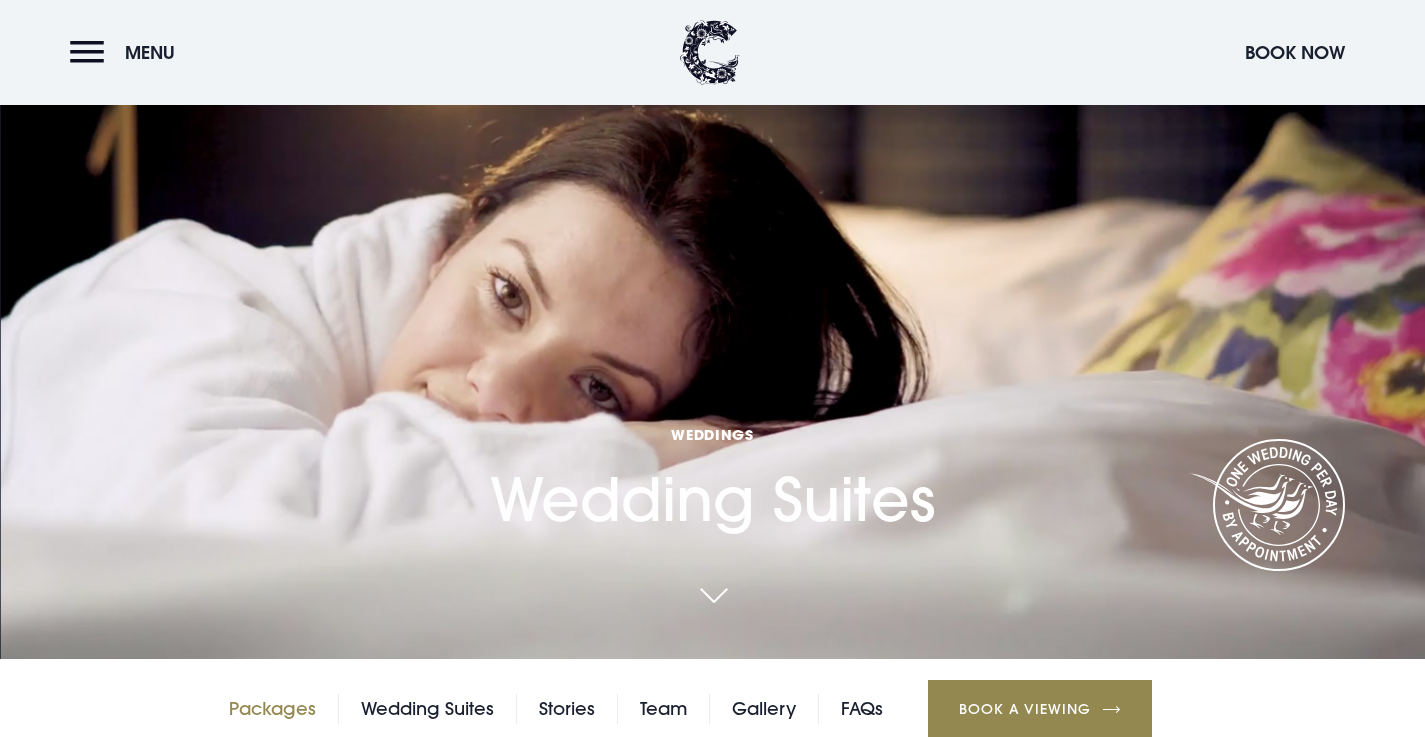 click on "Packages" at bounding box center [272, 709] 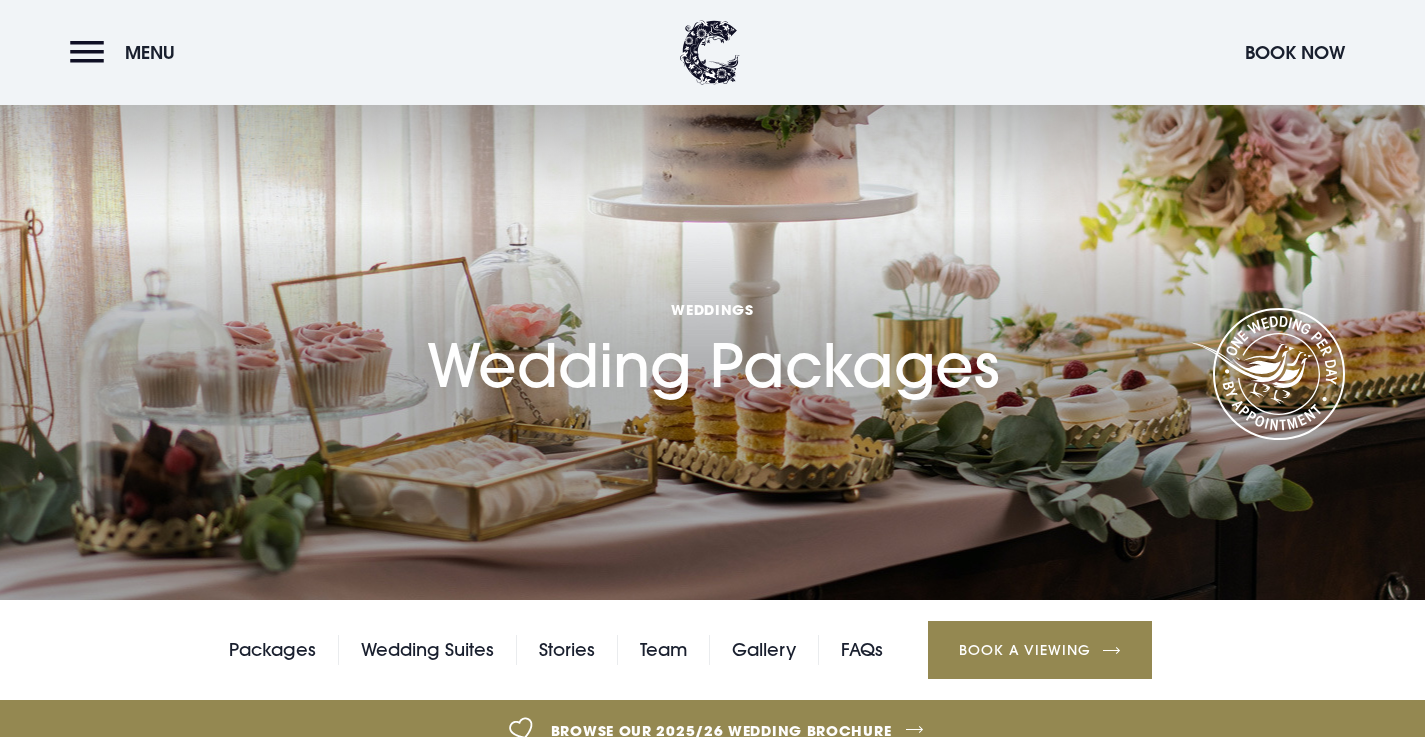 scroll, scrollTop: 493, scrollLeft: 0, axis: vertical 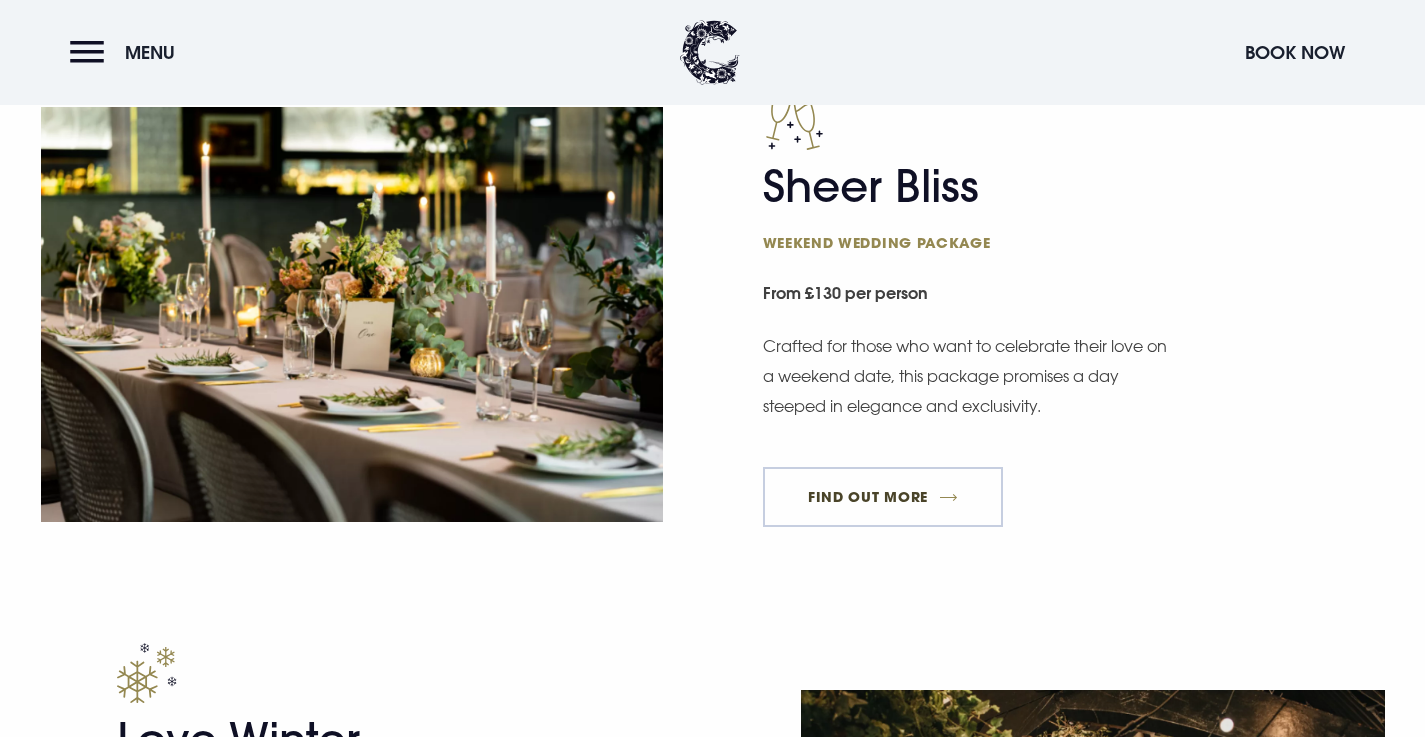 click on "FIND OUT MORE" at bounding box center (883, 497) 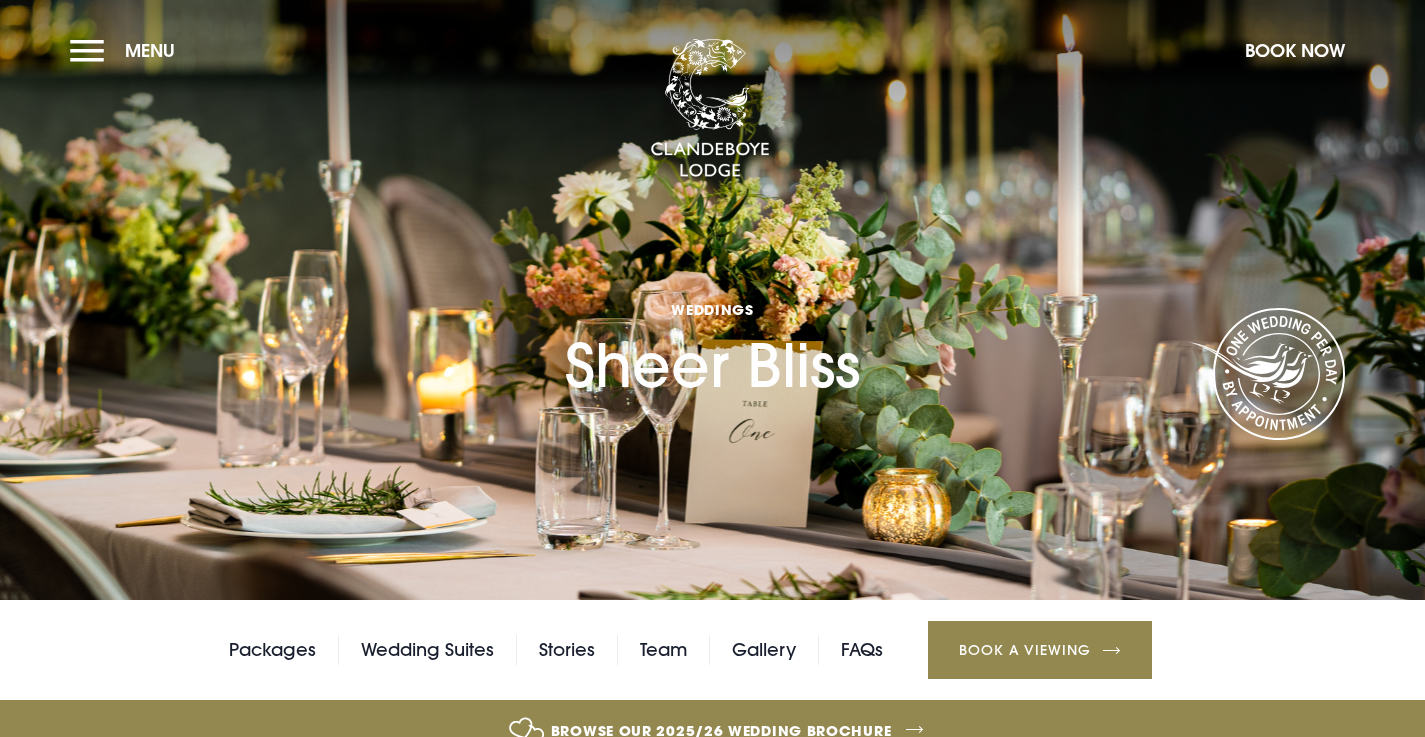 checkbox on "true" 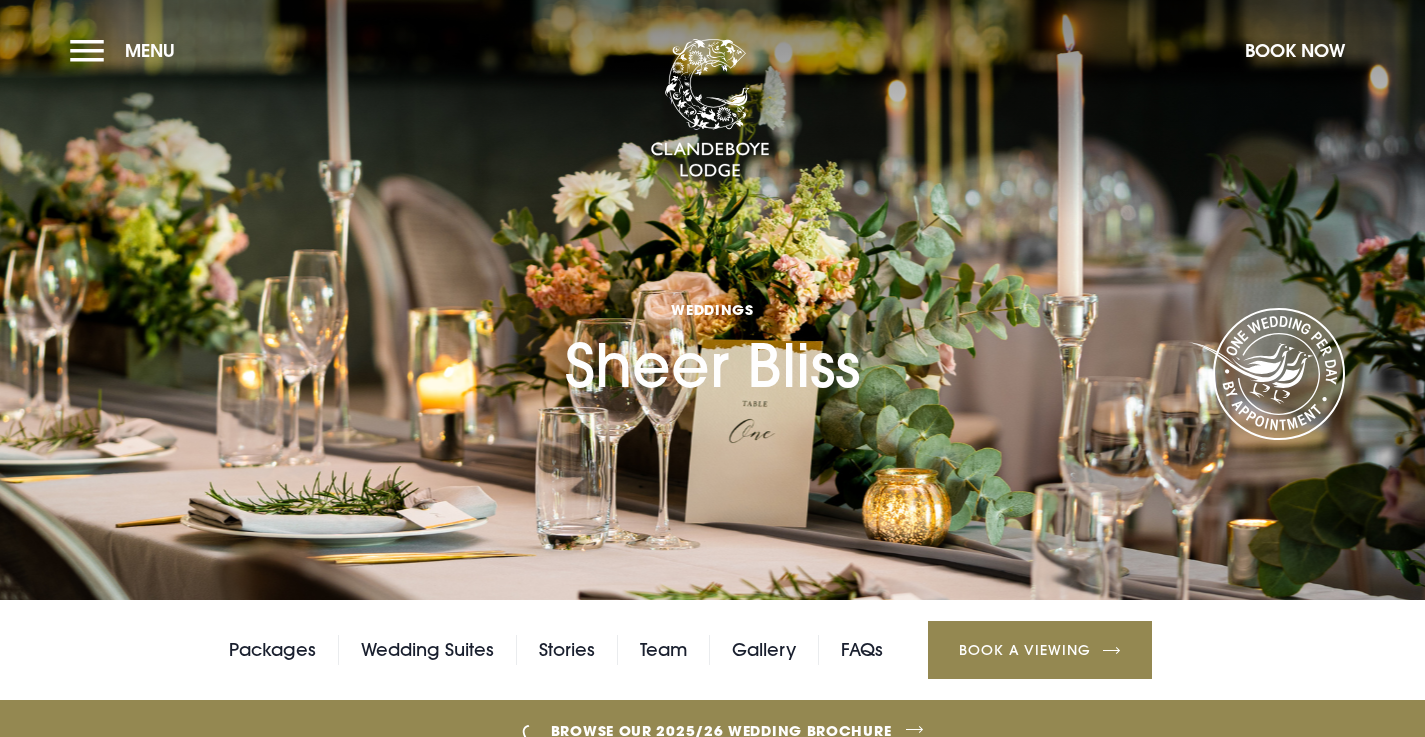 checkbox on "true" 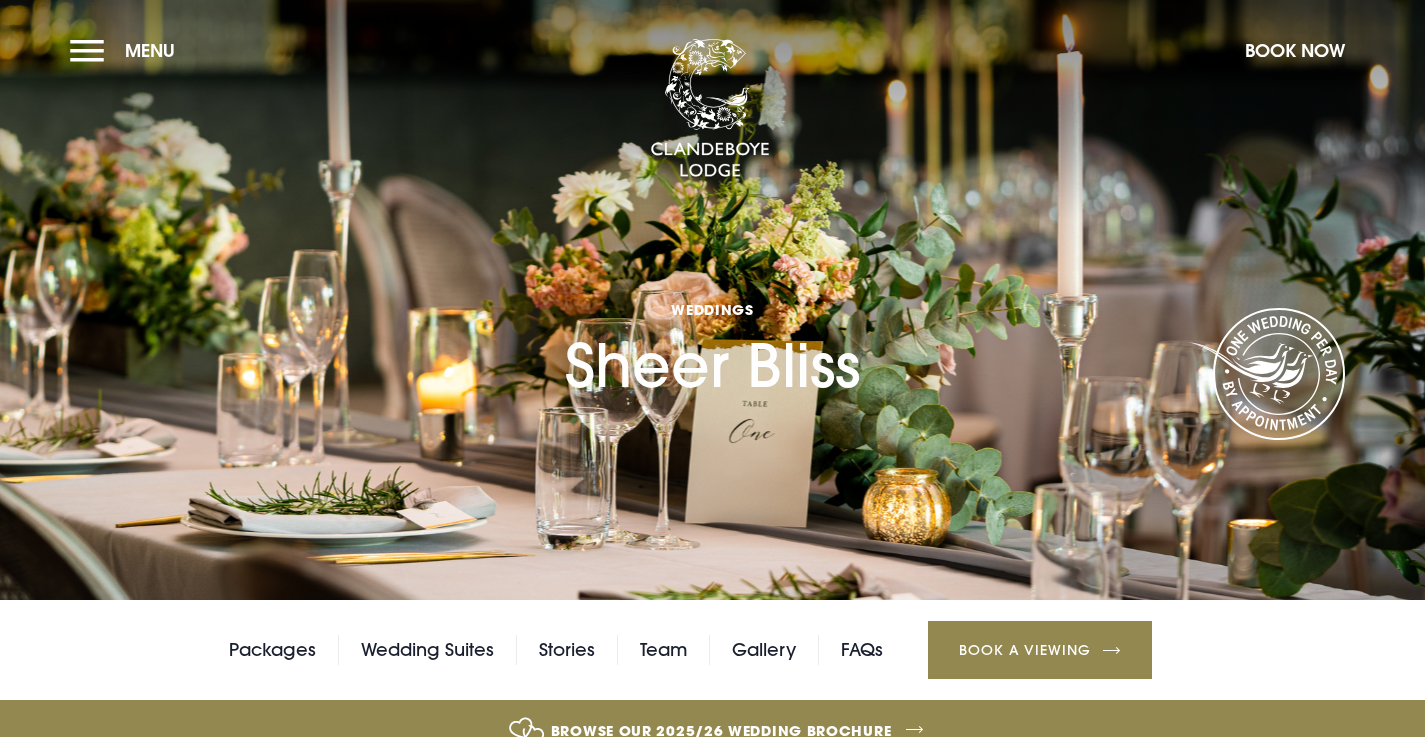 checkbox on "true" 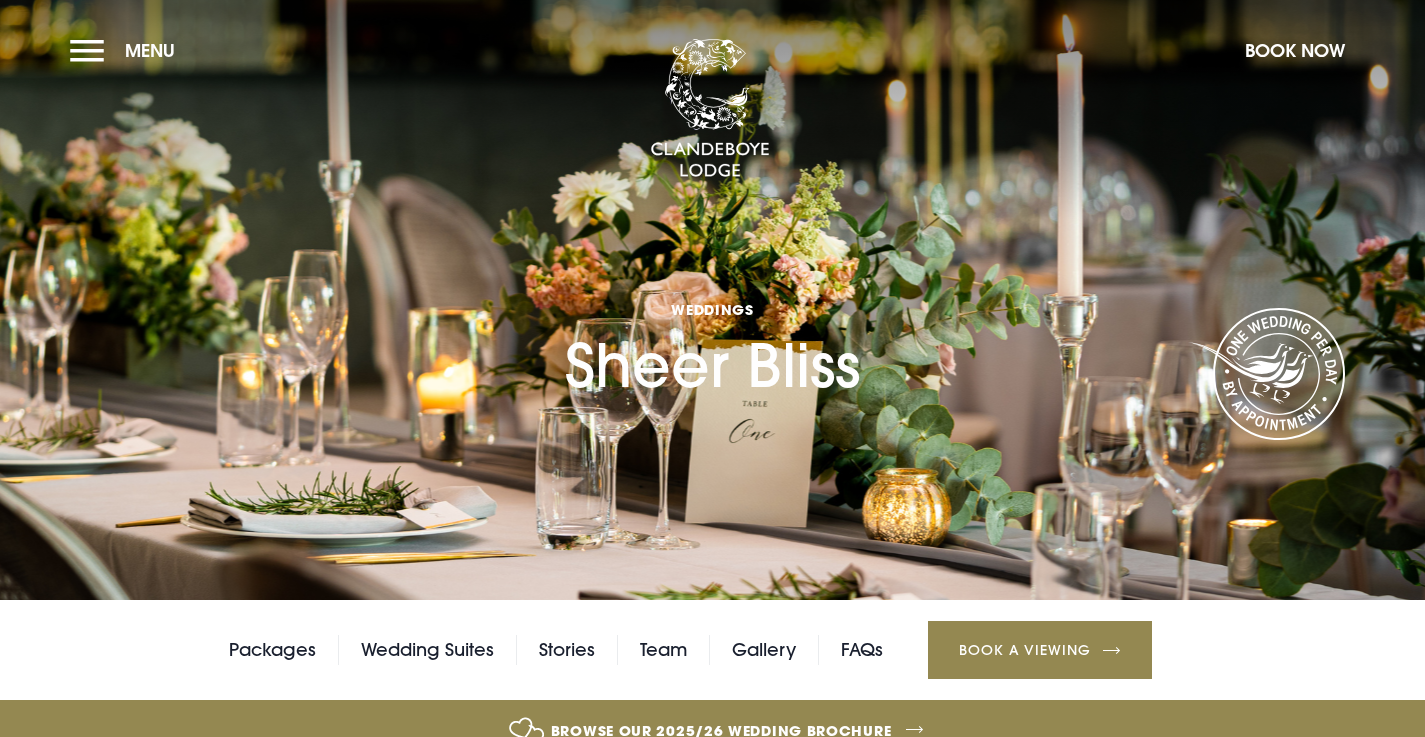 checkbox on "true" 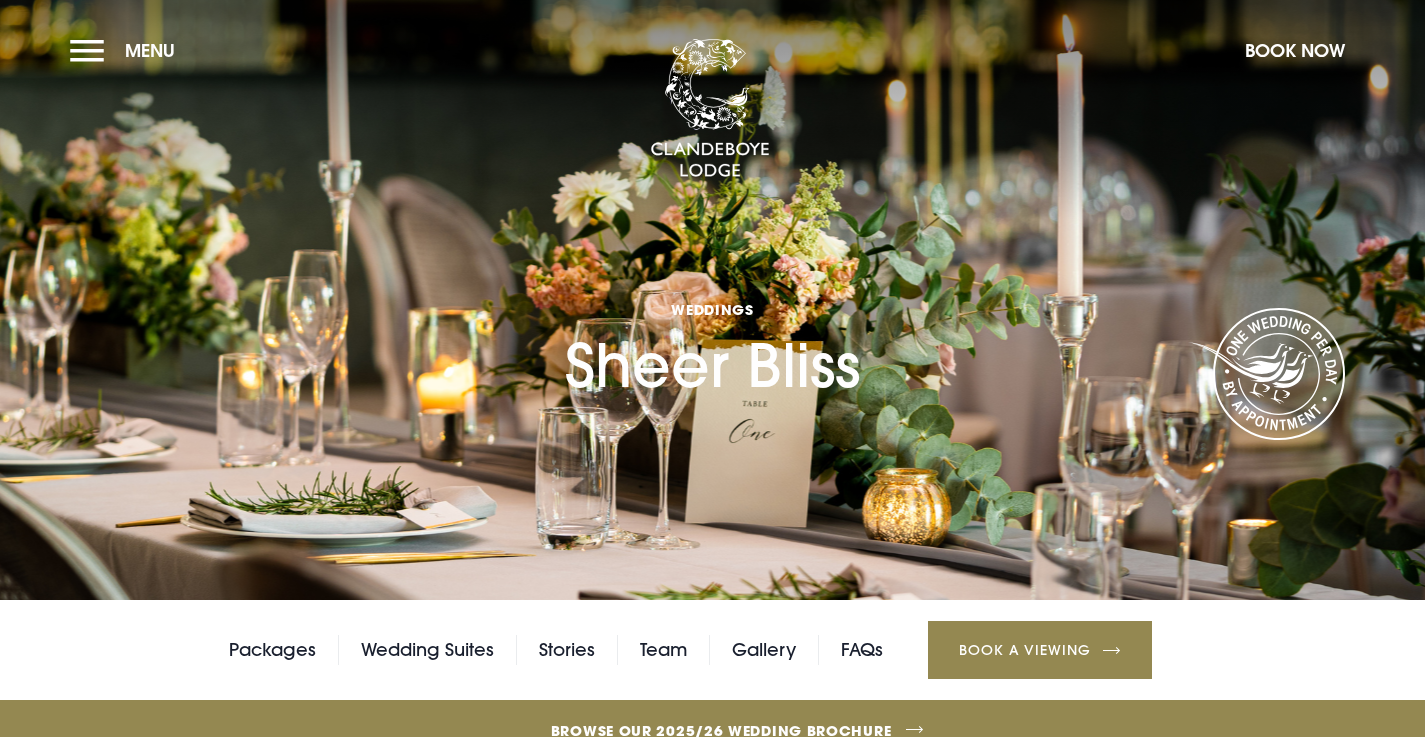 scroll, scrollTop: 0, scrollLeft: 0, axis: both 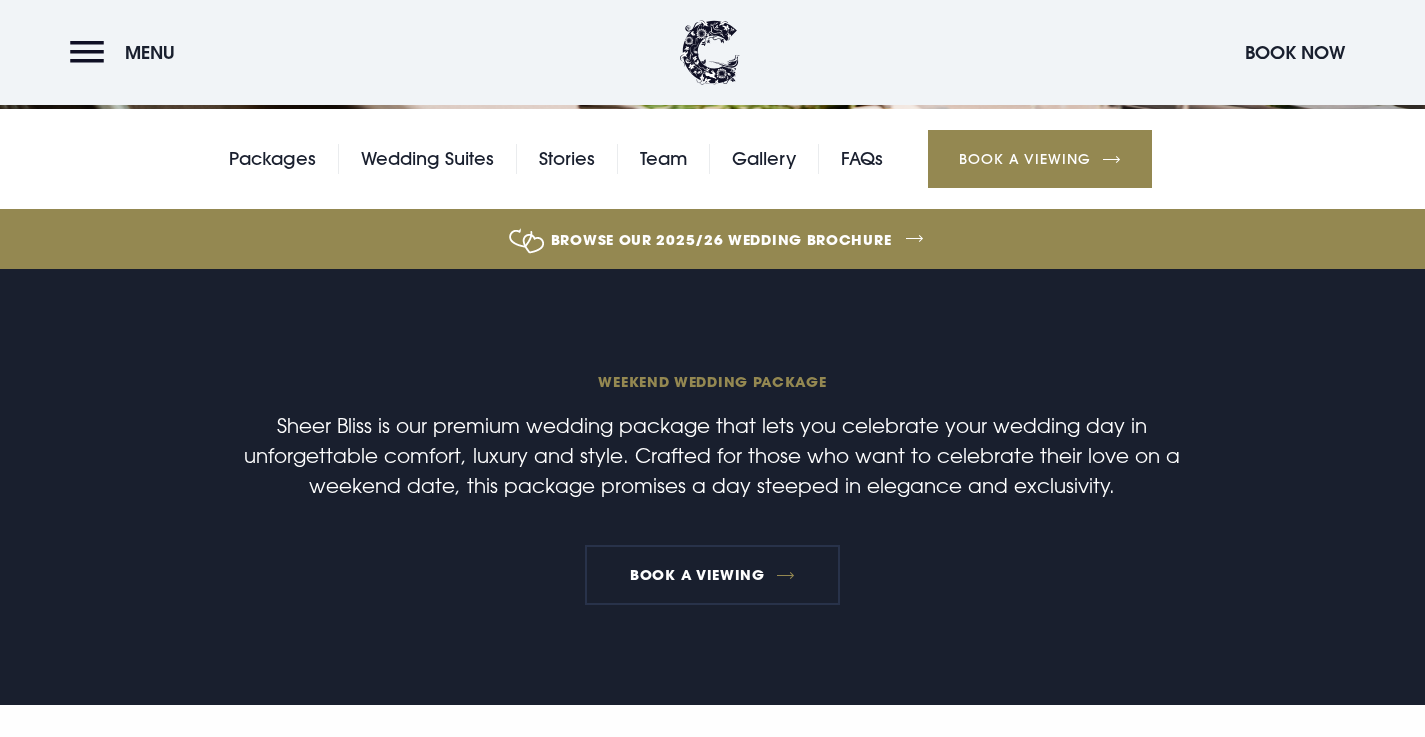 click on "Browse our 2025/26 wedding brochure" at bounding box center [721, 239] 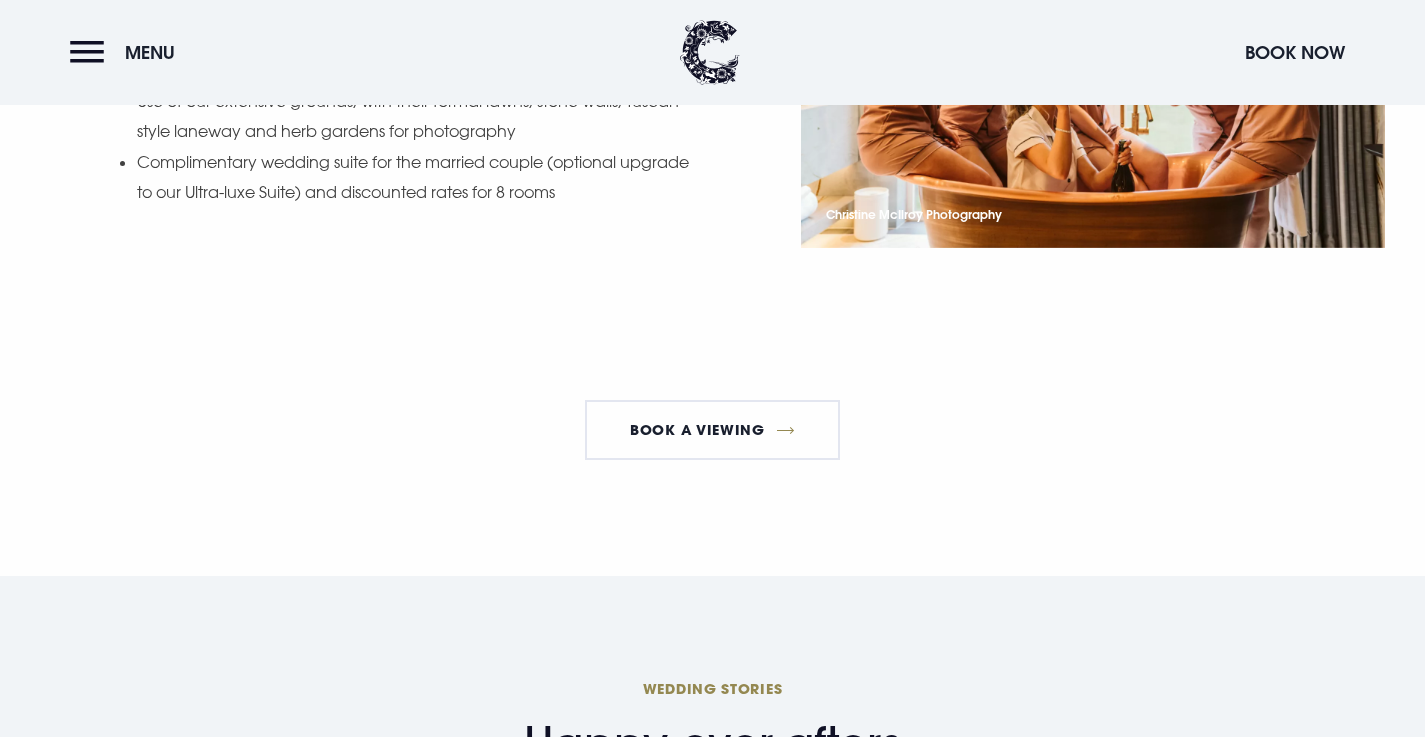 scroll, scrollTop: 2456, scrollLeft: 0, axis: vertical 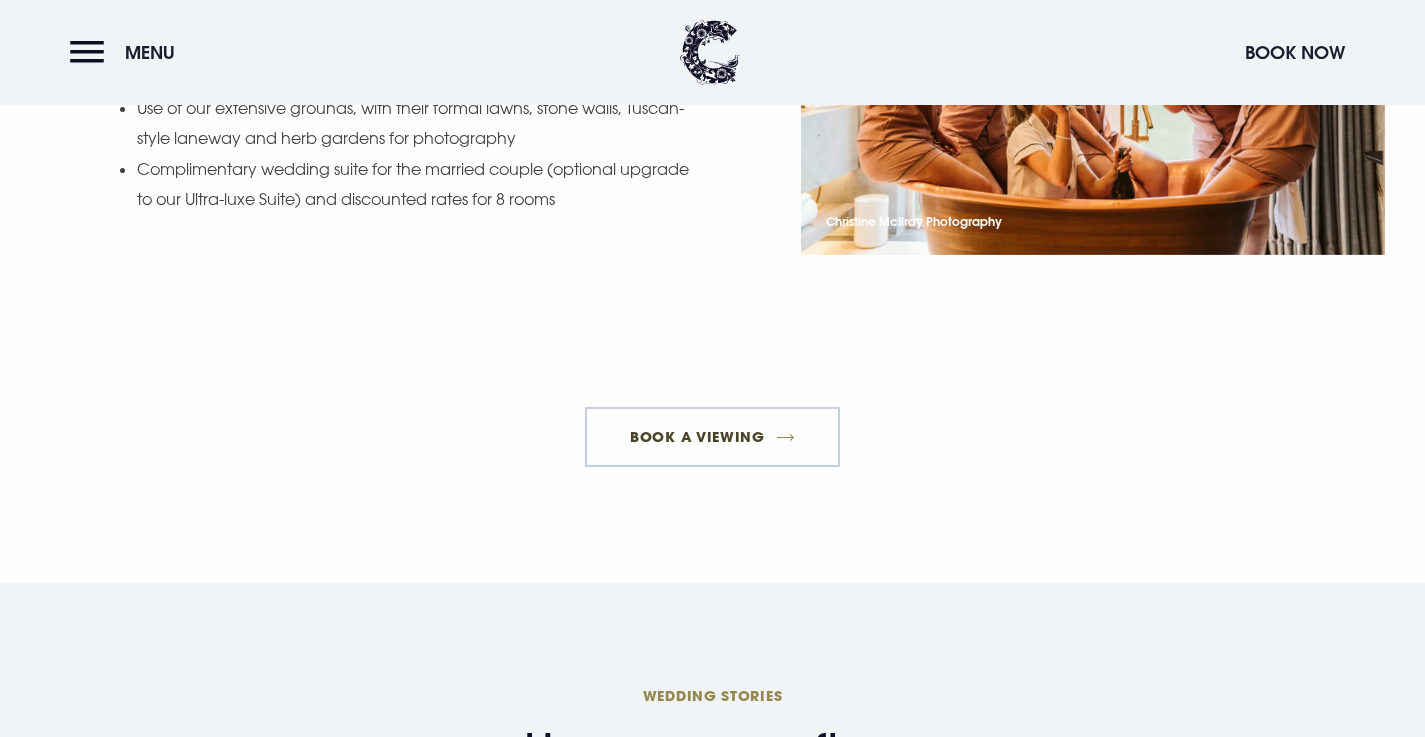 click on "Book a viewing" at bounding box center [713, 437] 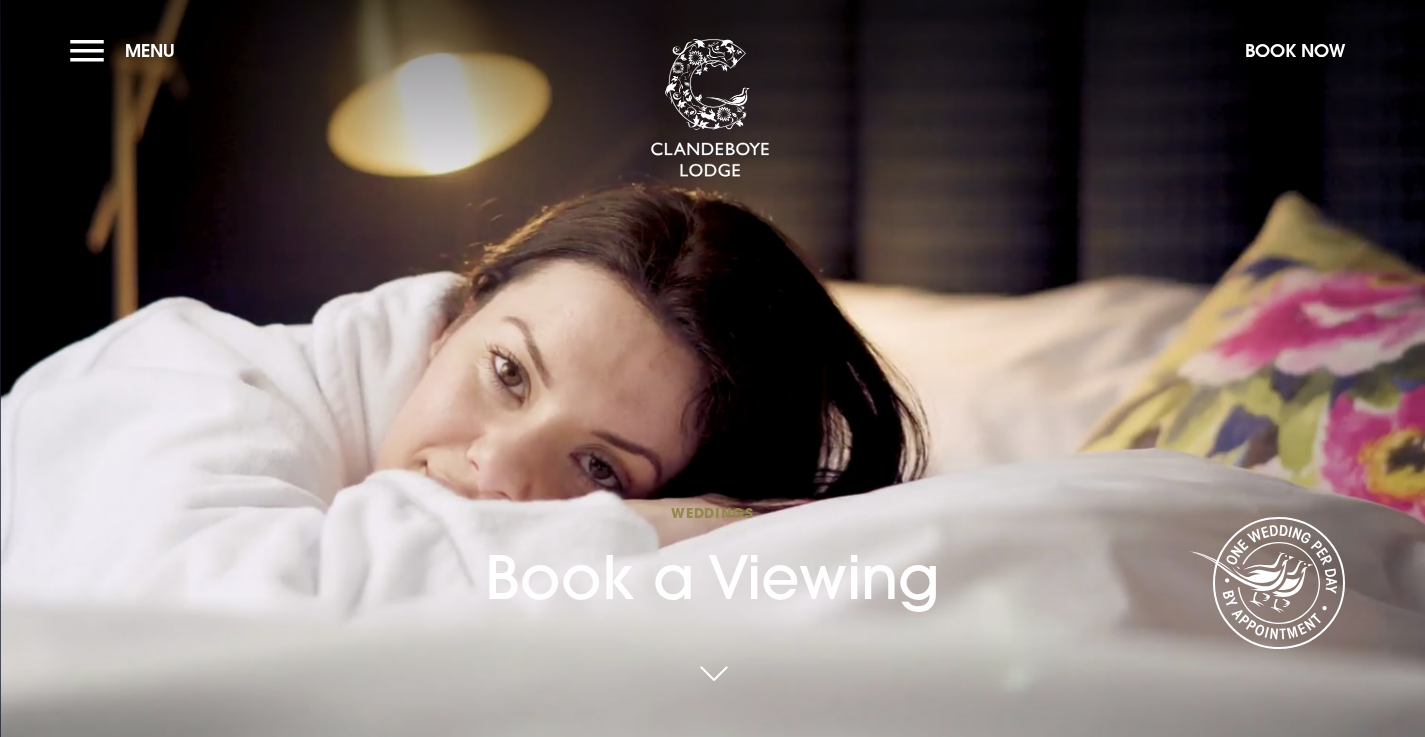 checkbox on "true" 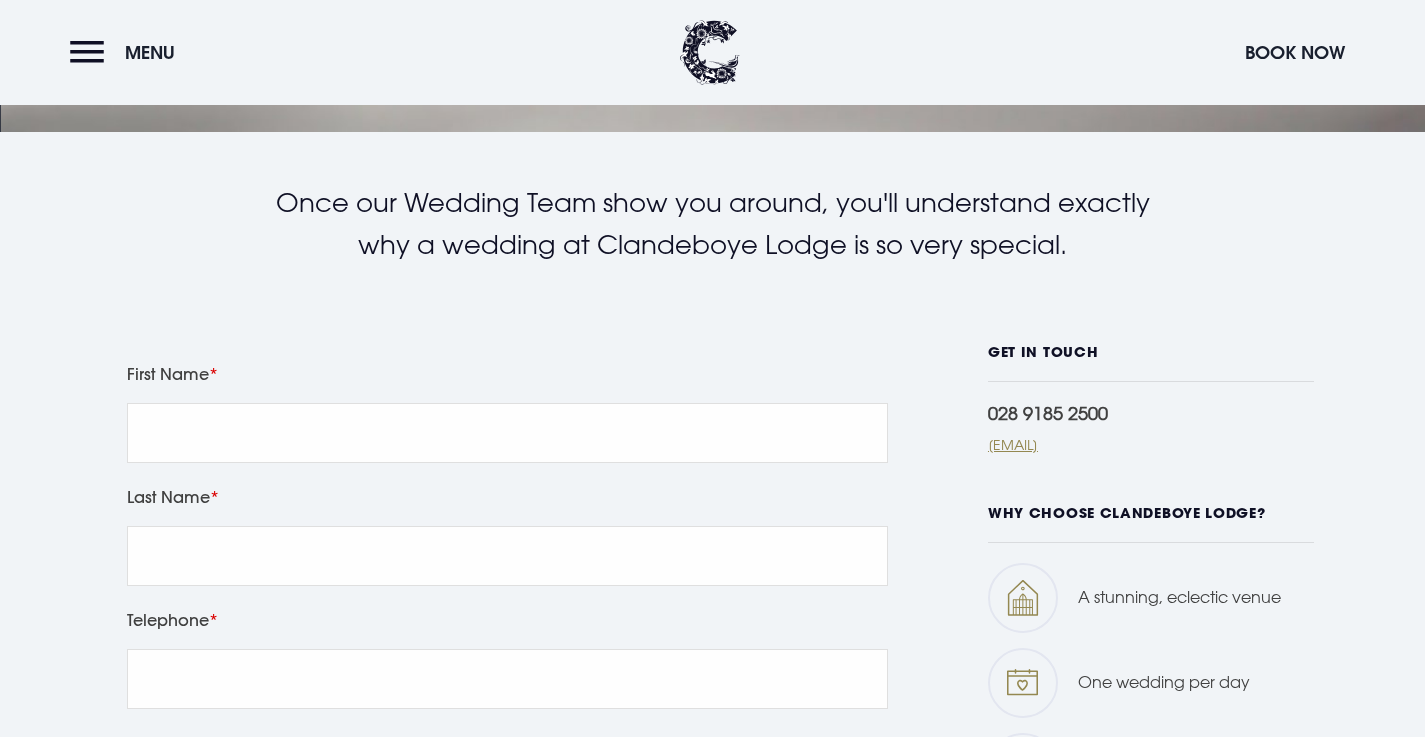 scroll, scrollTop: 600, scrollLeft: 0, axis: vertical 